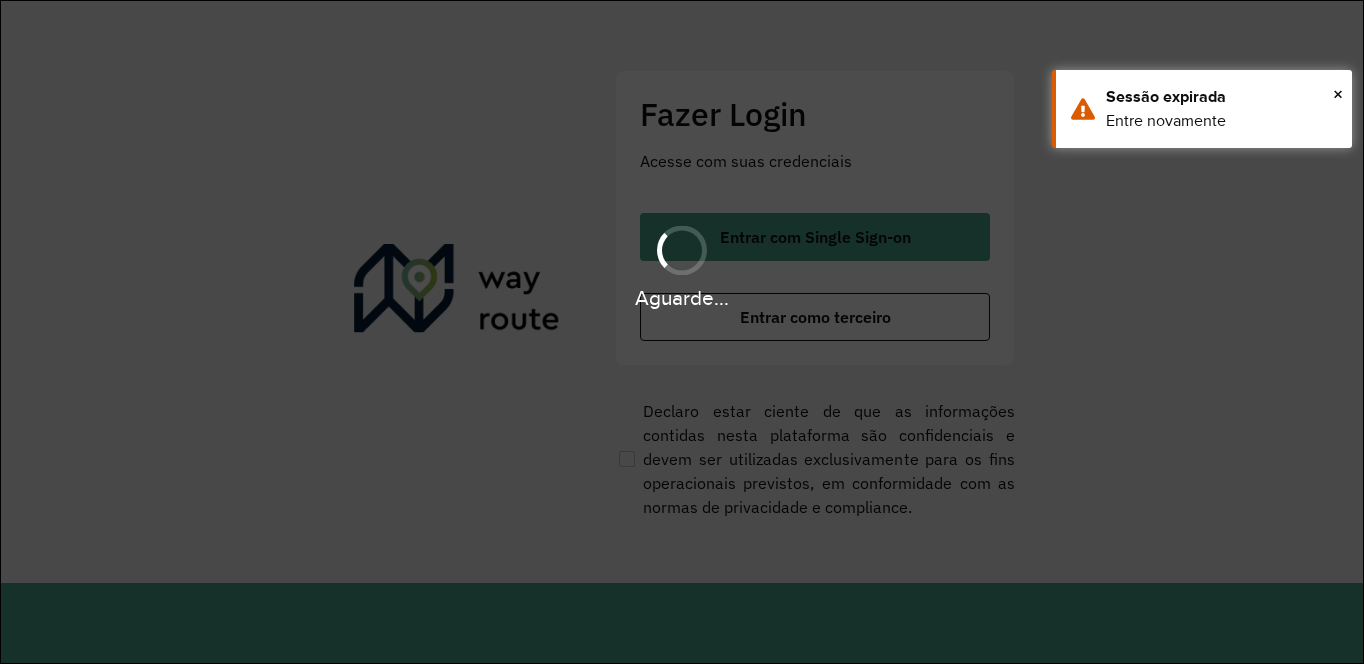 scroll, scrollTop: 0, scrollLeft: 0, axis: both 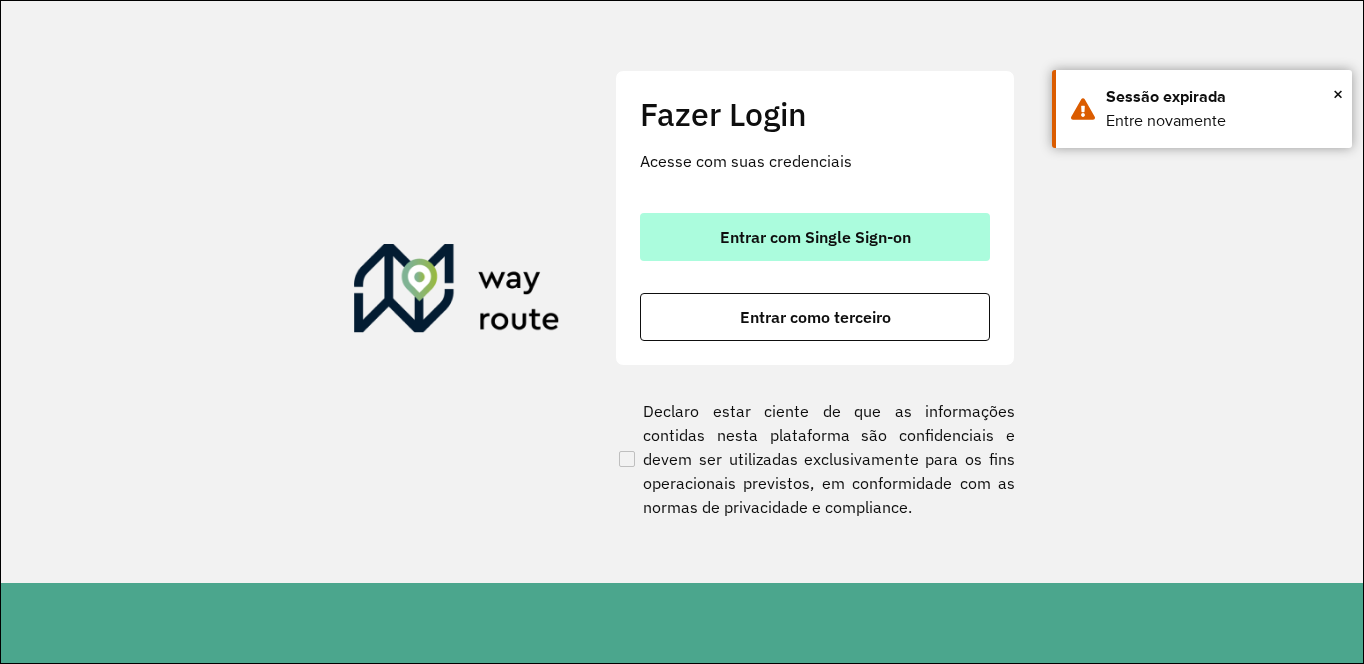 drag, startPoint x: 748, startPoint y: 237, endPoint x: 747, endPoint y: 225, distance: 12.0415945 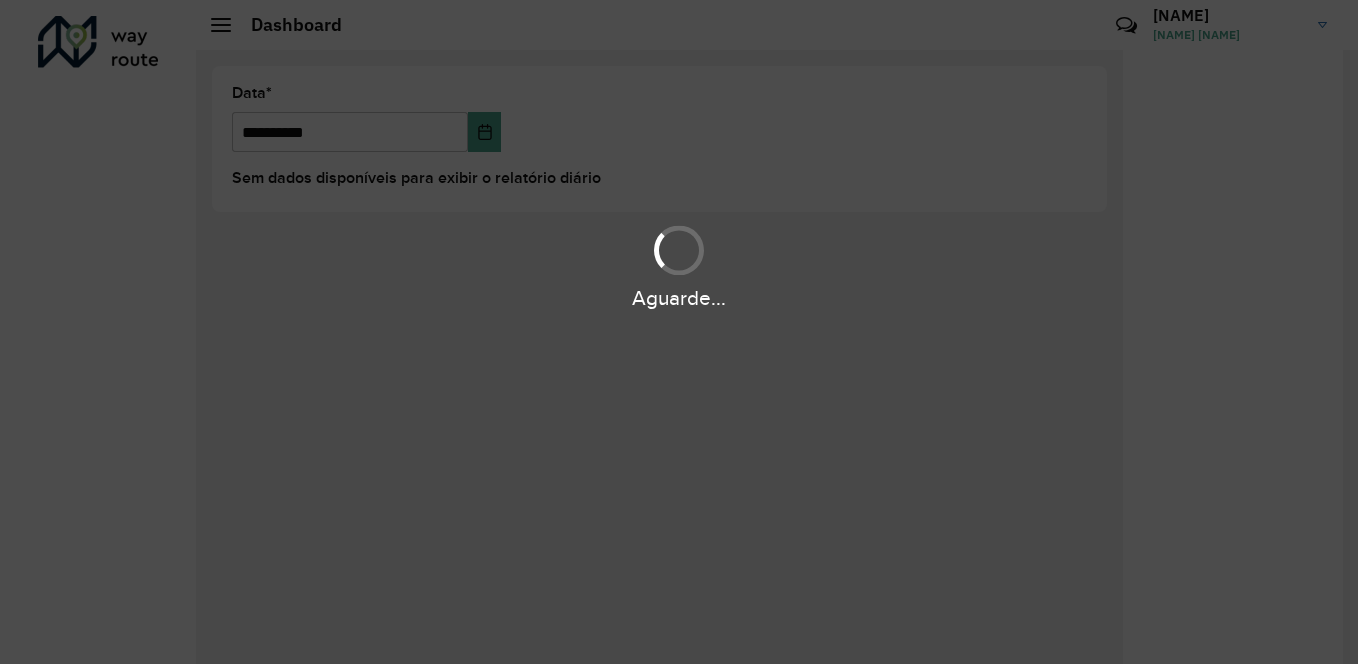 scroll, scrollTop: 0, scrollLeft: 0, axis: both 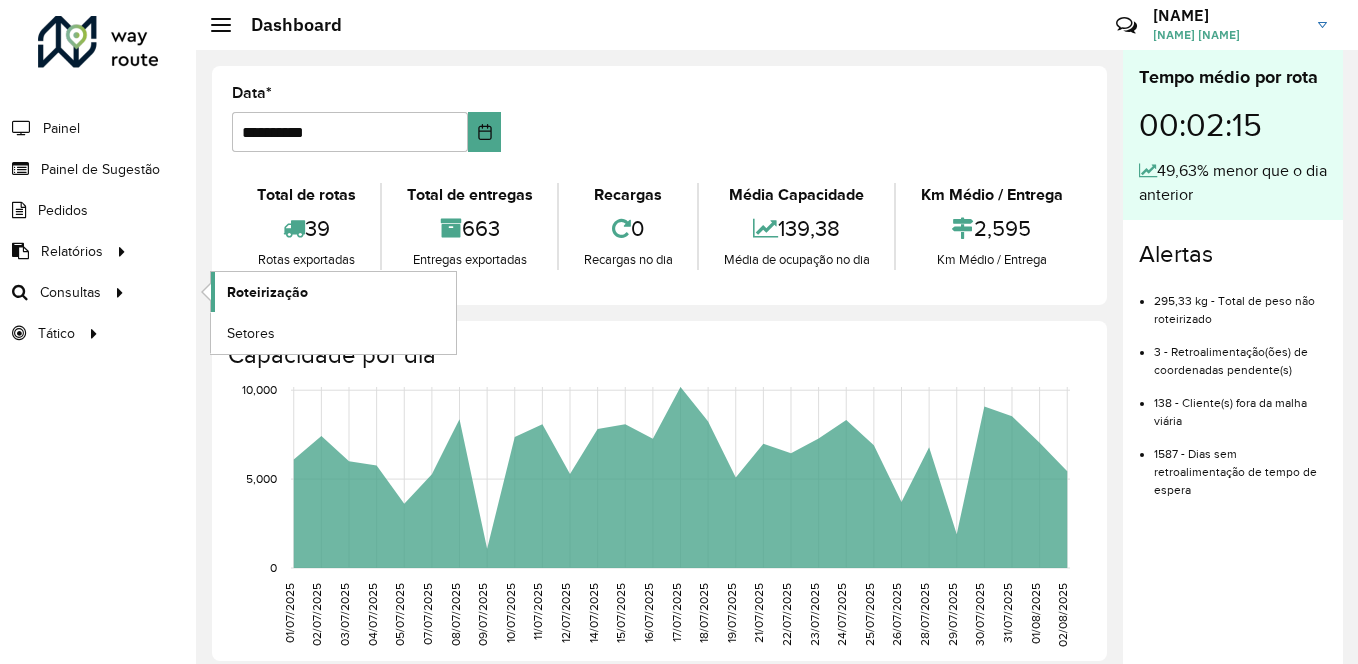 click on "Roteirização" 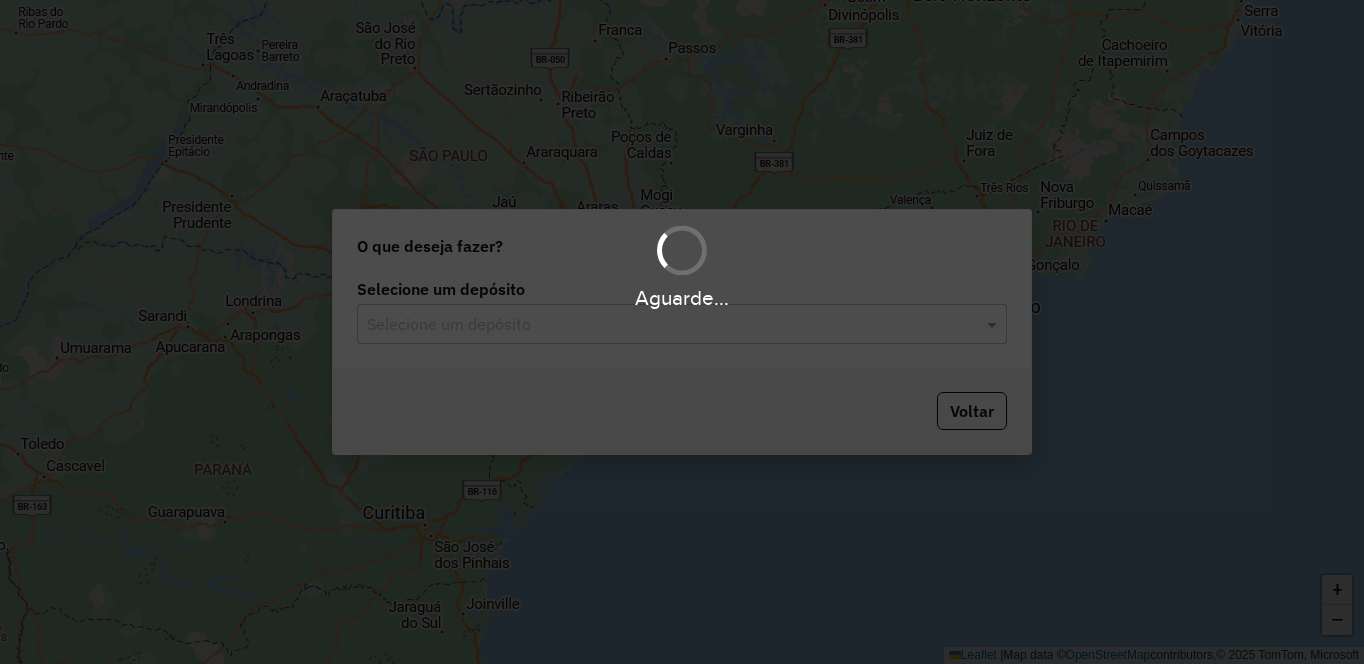 scroll, scrollTop: 0, scrollLeft: 0, axis: both 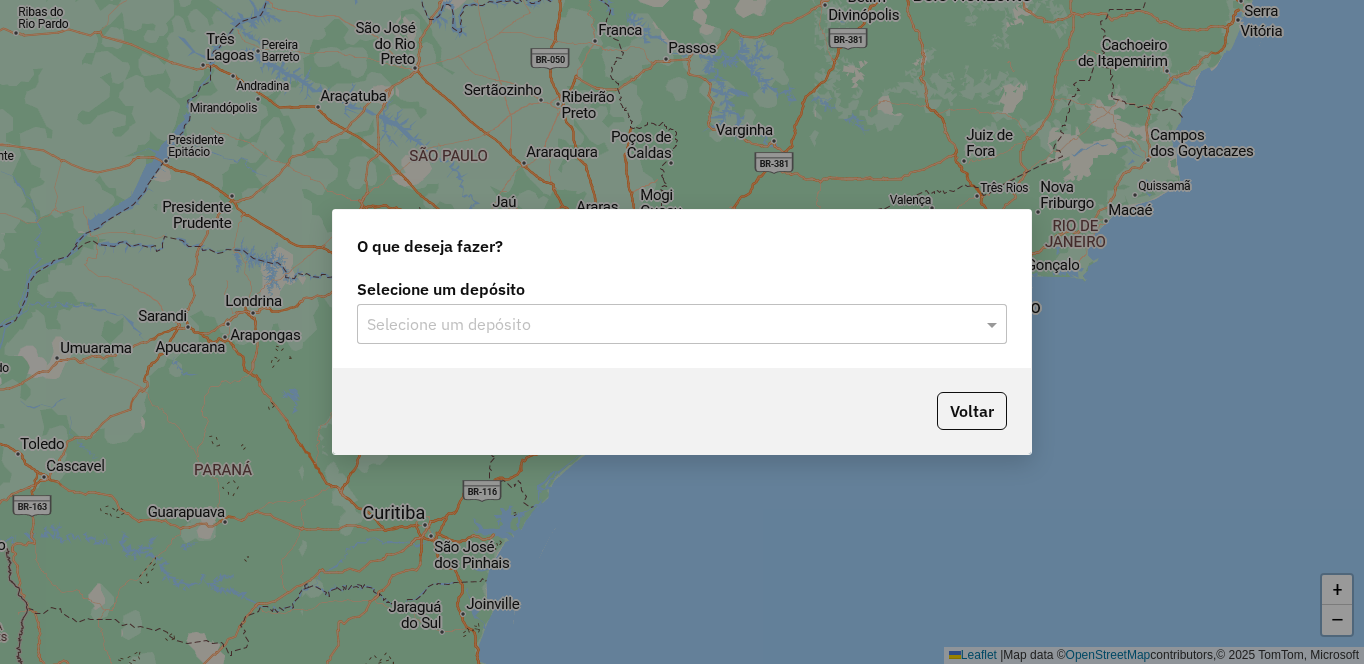 click 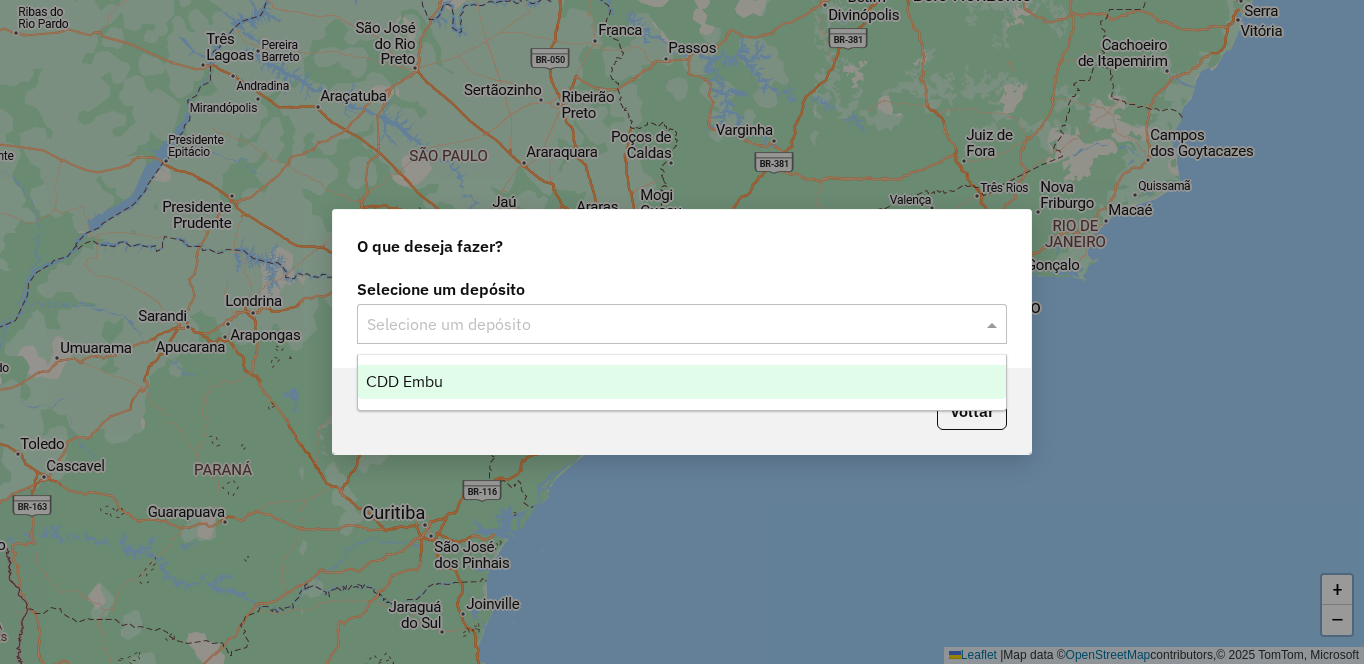 click on "CDD Embu" at bounding box center [682, 382] 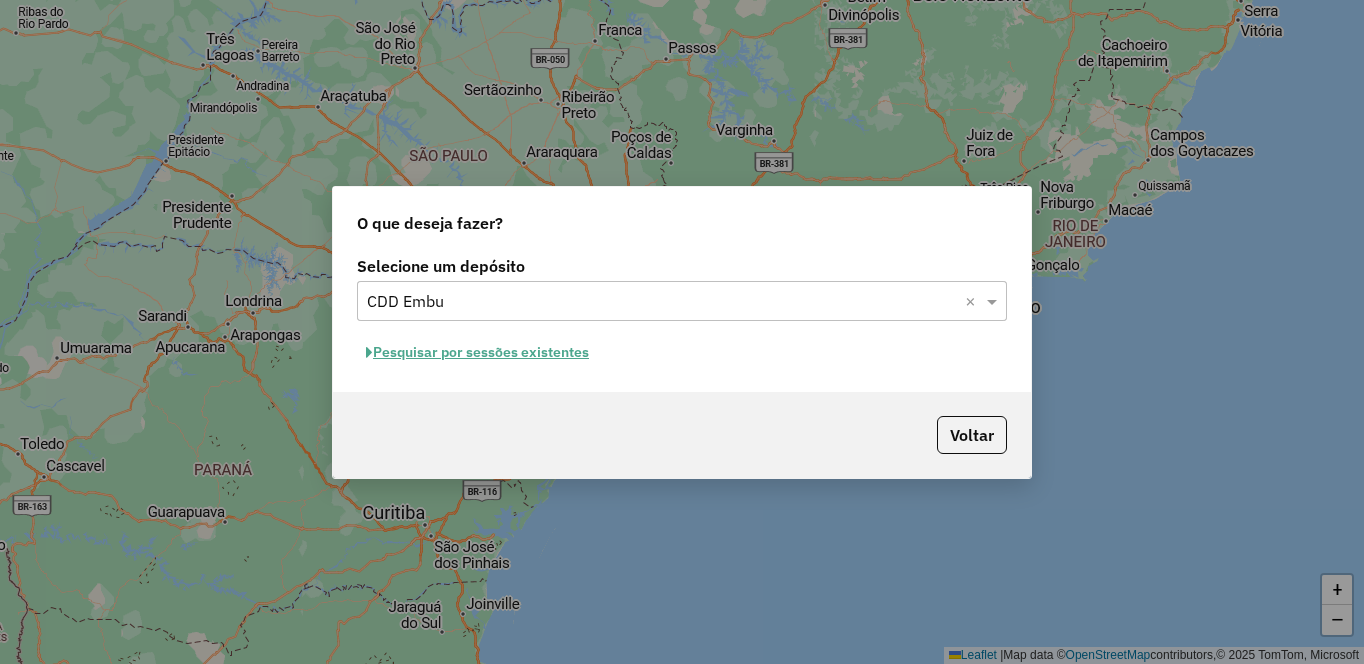 click on "Pesquisar por sessões existentes" 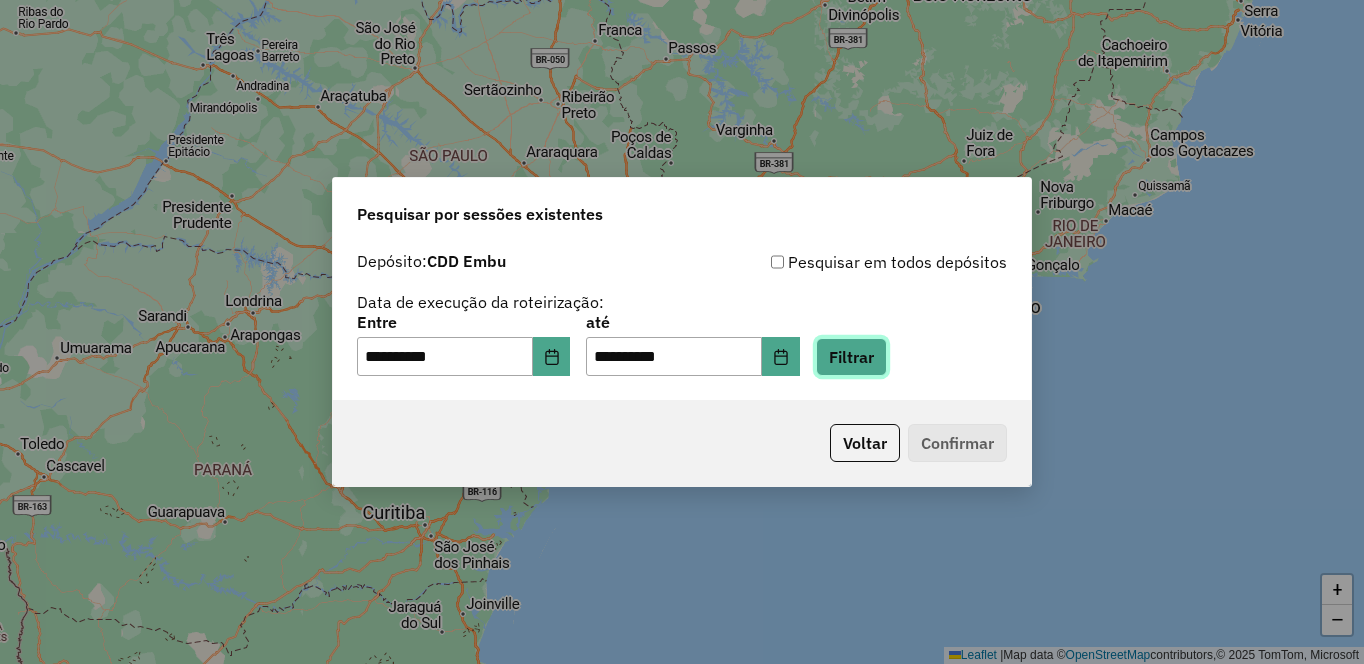 click on "Filtrar" 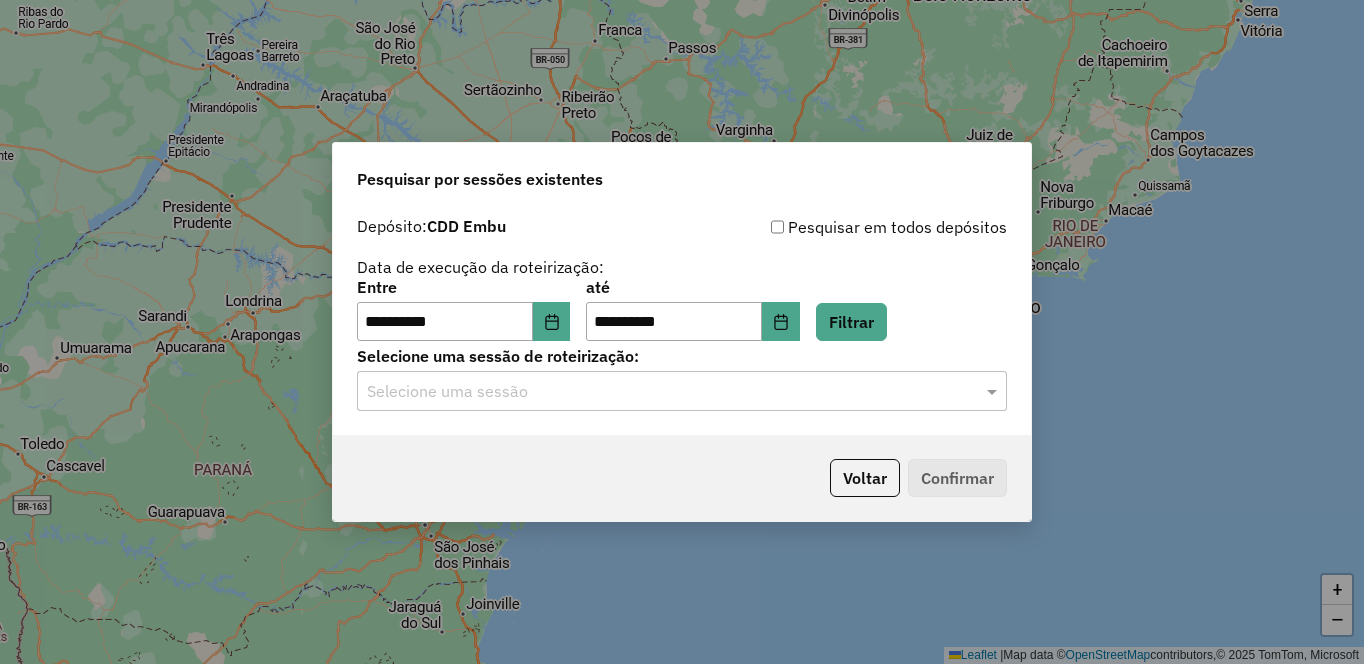click 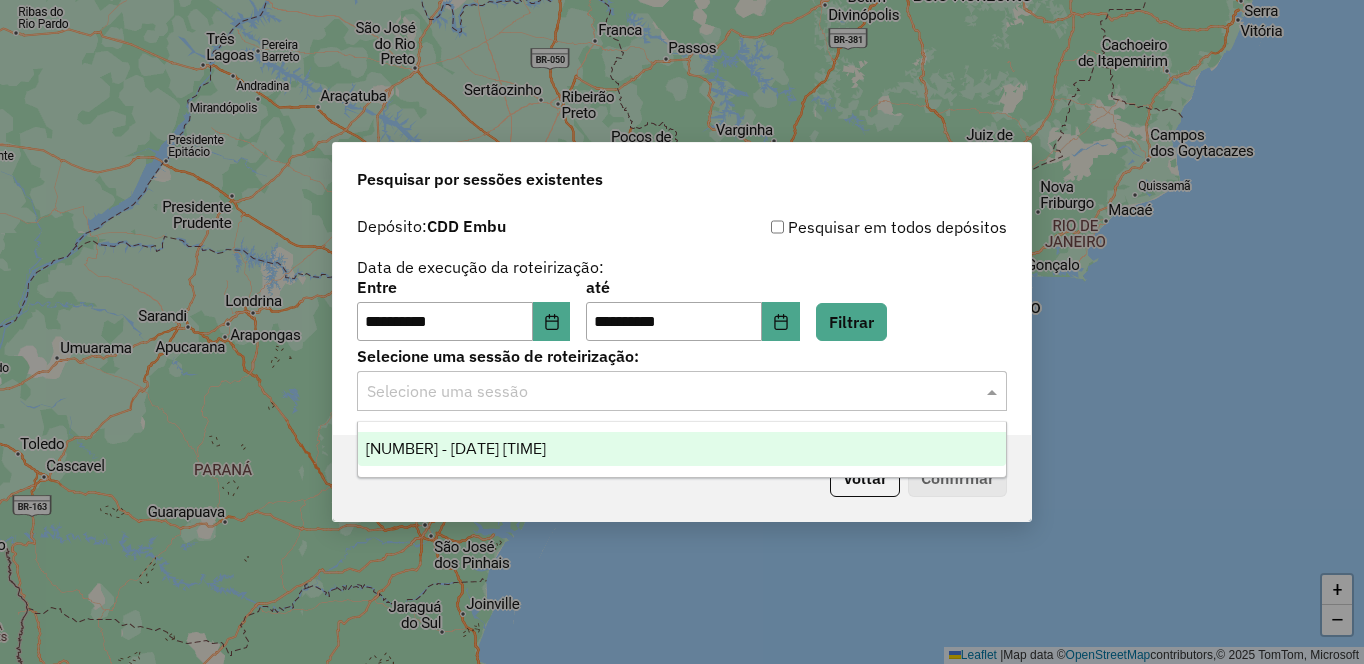 click on "1222390 - 02/08/2025 18:39" at bounding box center [682, 449] 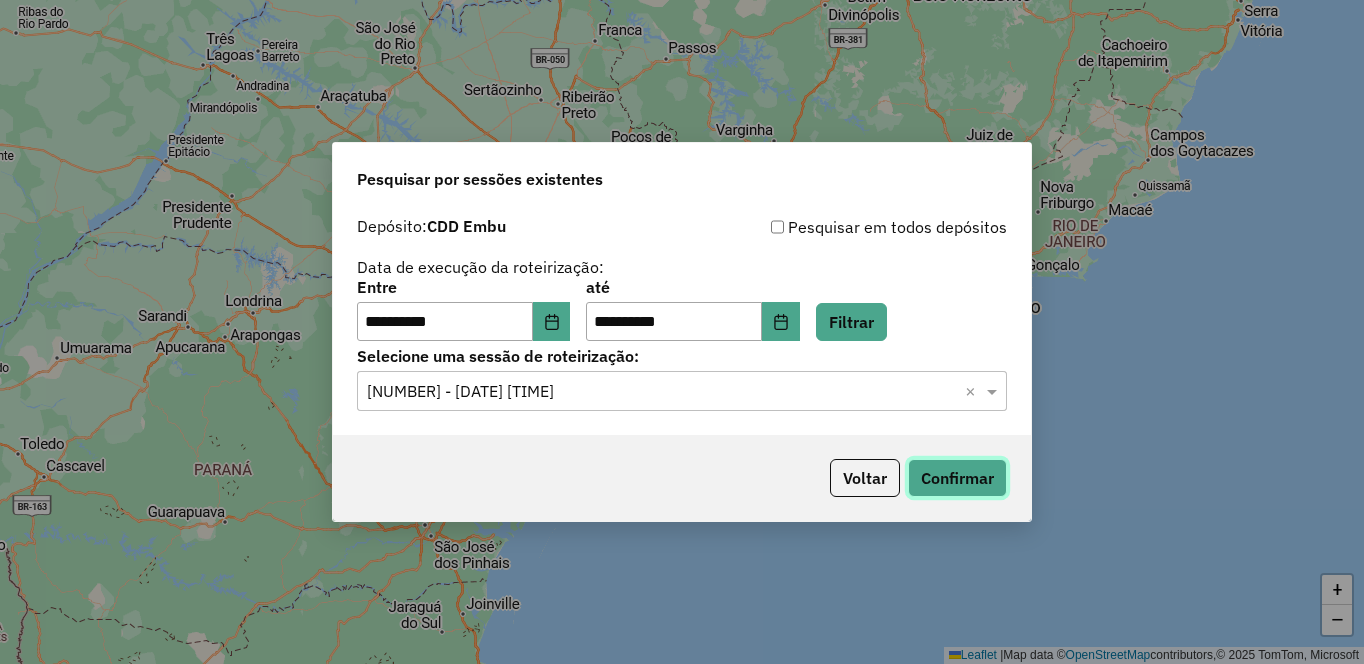 drag, startPoint x: 923, startPoint y: 474, endPoint x: 953, endPoint y: 489, distance: 33.54102 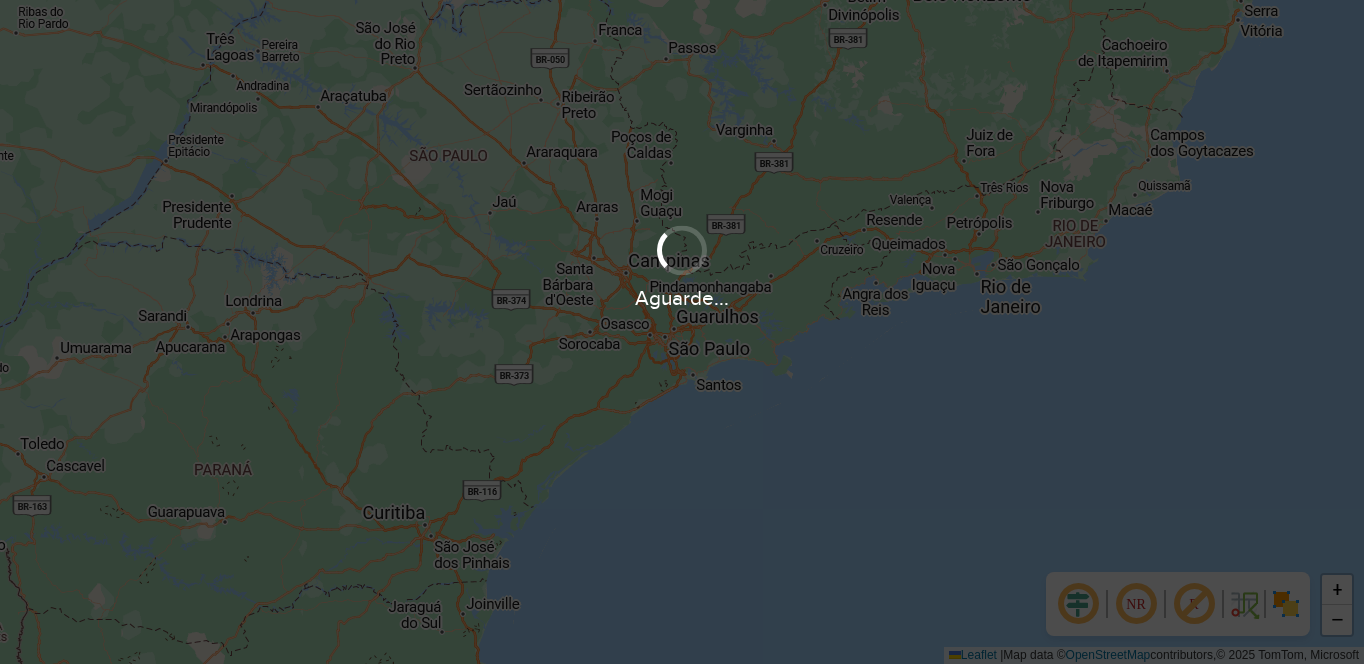 scroll, scrollTop: 0, scrollLeft: 0, axis: both 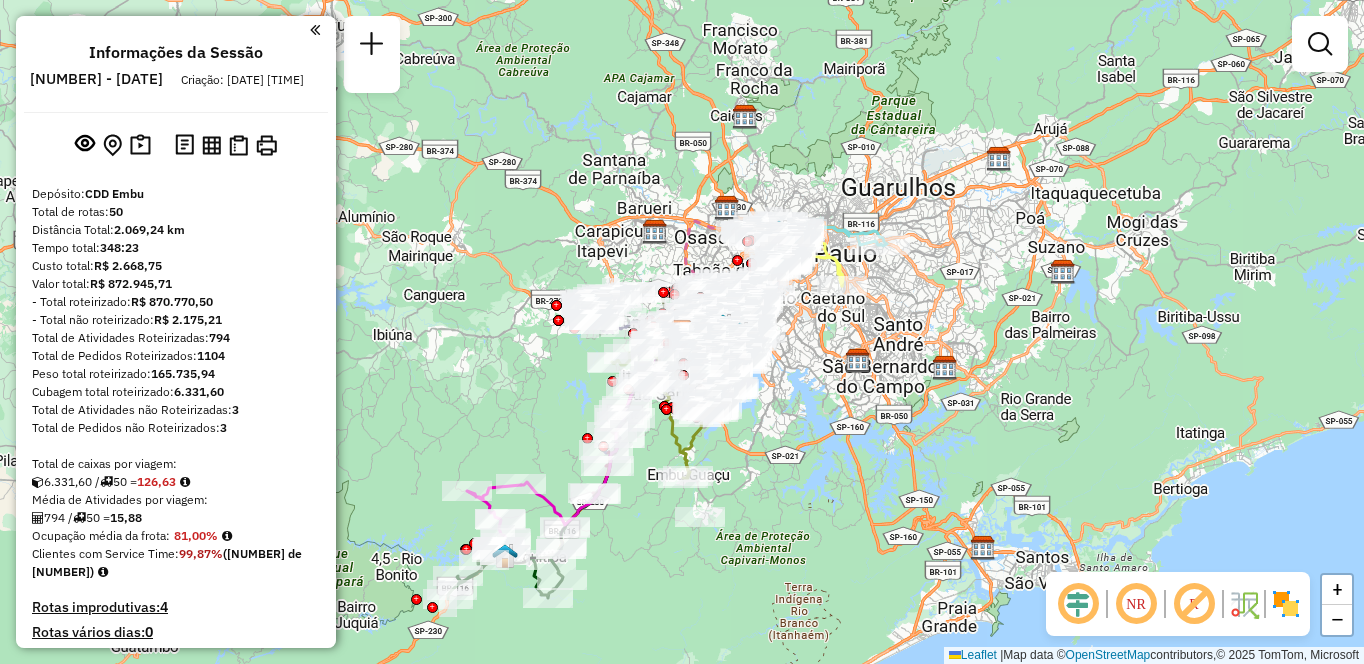 click 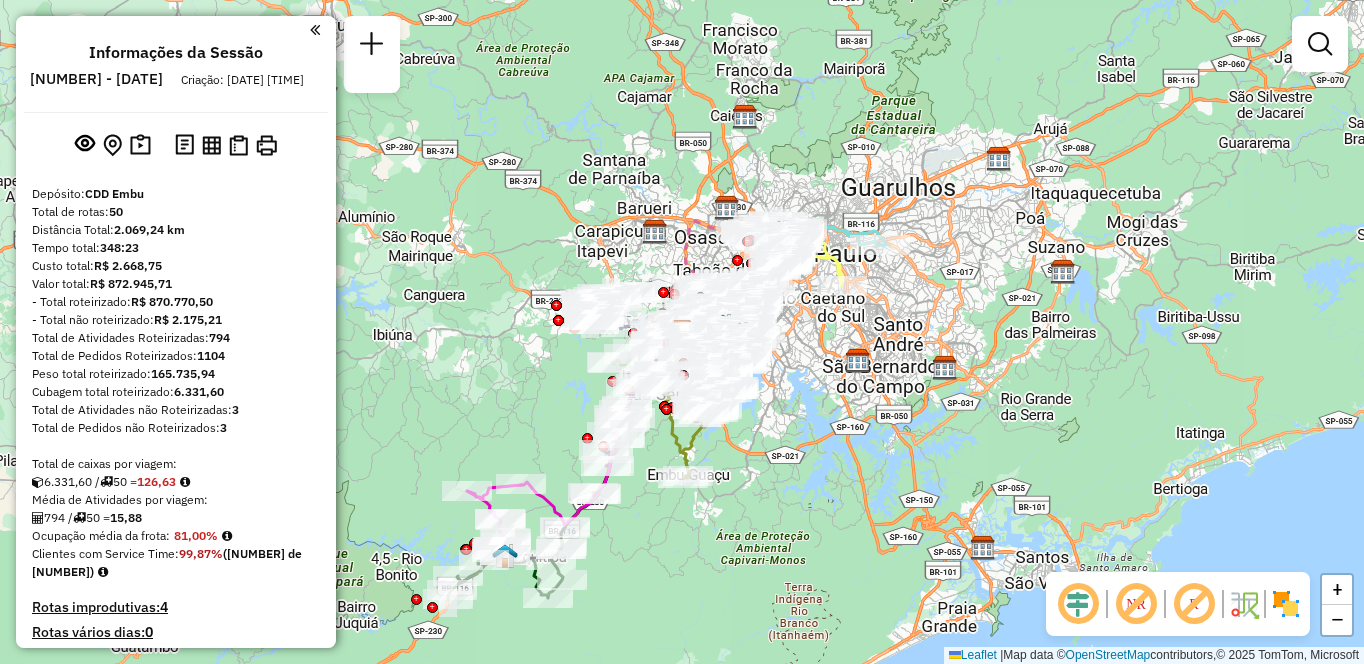 click 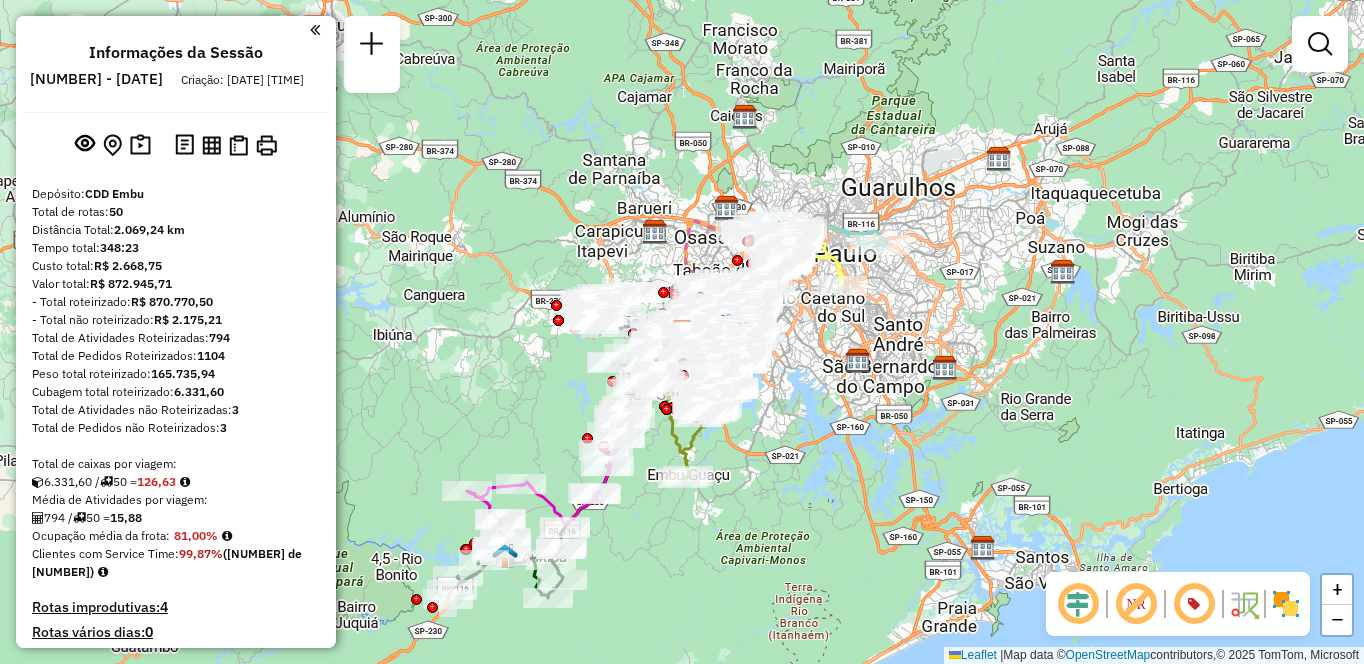 click 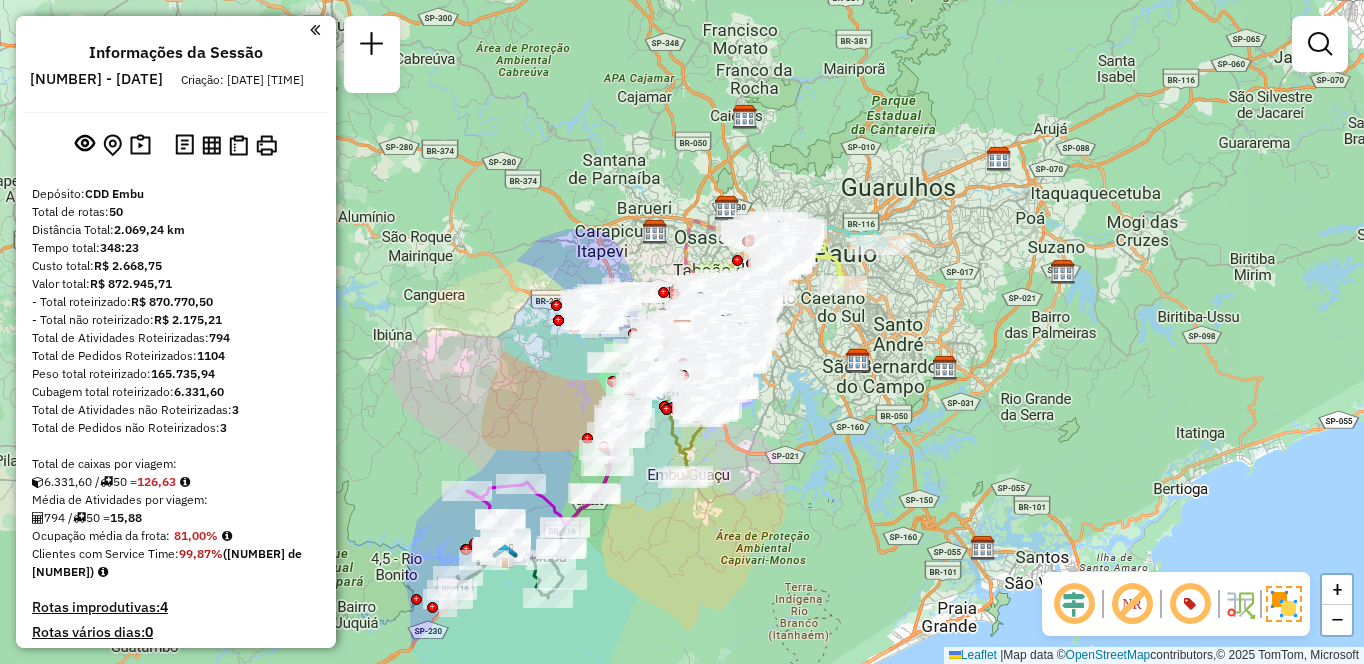 scroll, scrollTop: 3188, scrollLeft: 0, axis: vertical 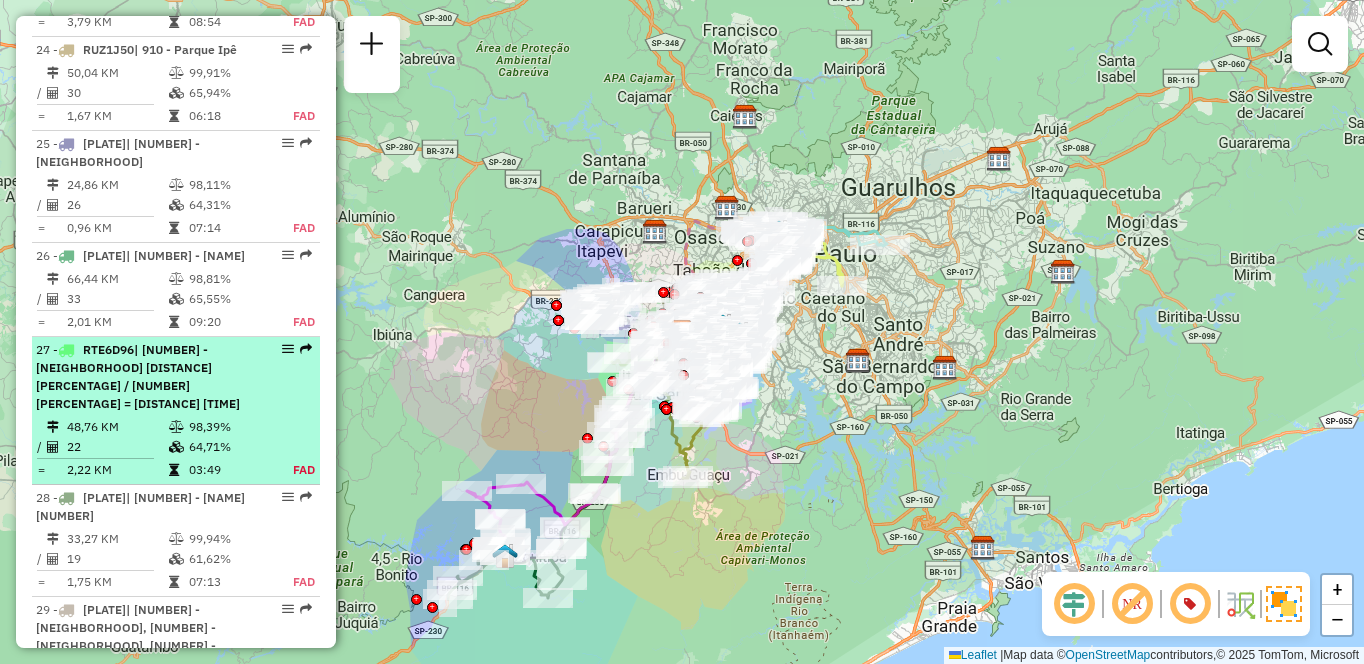click on "[NUMBER] -       [PLATE]   | [NUMBER] - [NEIGHBORHOOD], [NUMBER] - [NEIGHBORHOOD]" at bounding box center (142, 377) 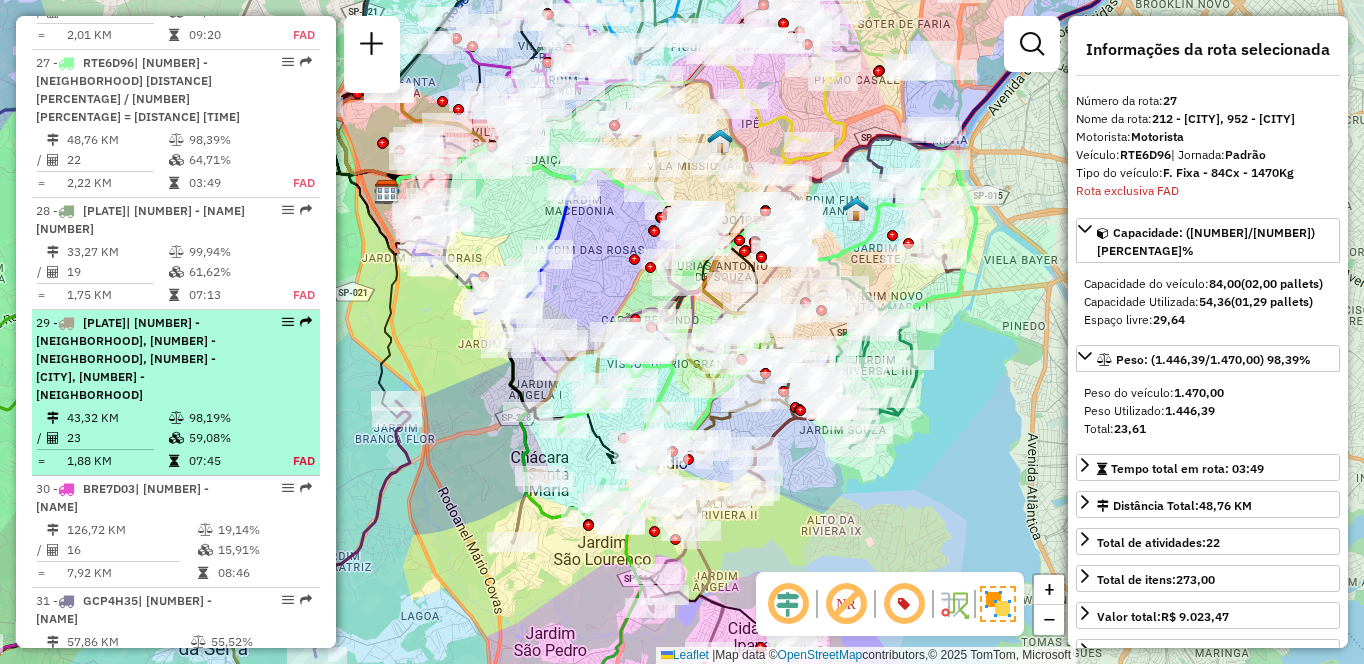 scroll, scrollTop: 3491, scrollLeft: 0, axis: vertical 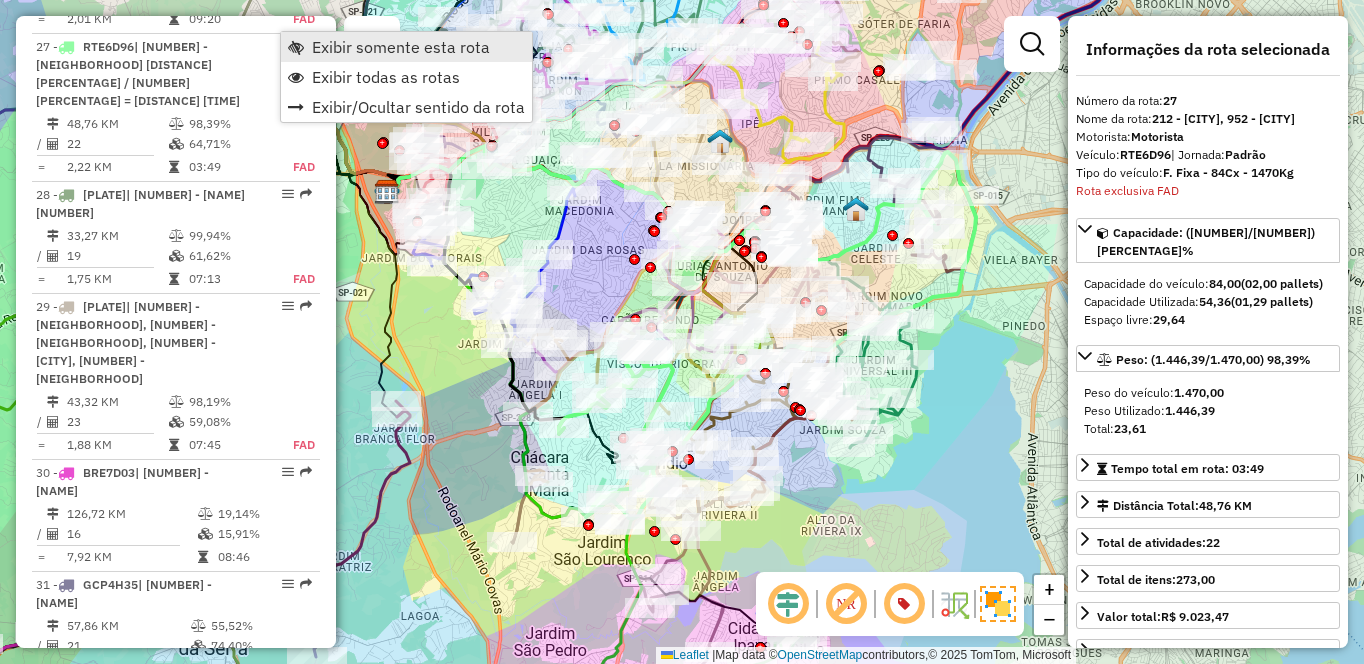 click on "Exibir somente esta rota" at bounding box center [401, 47] 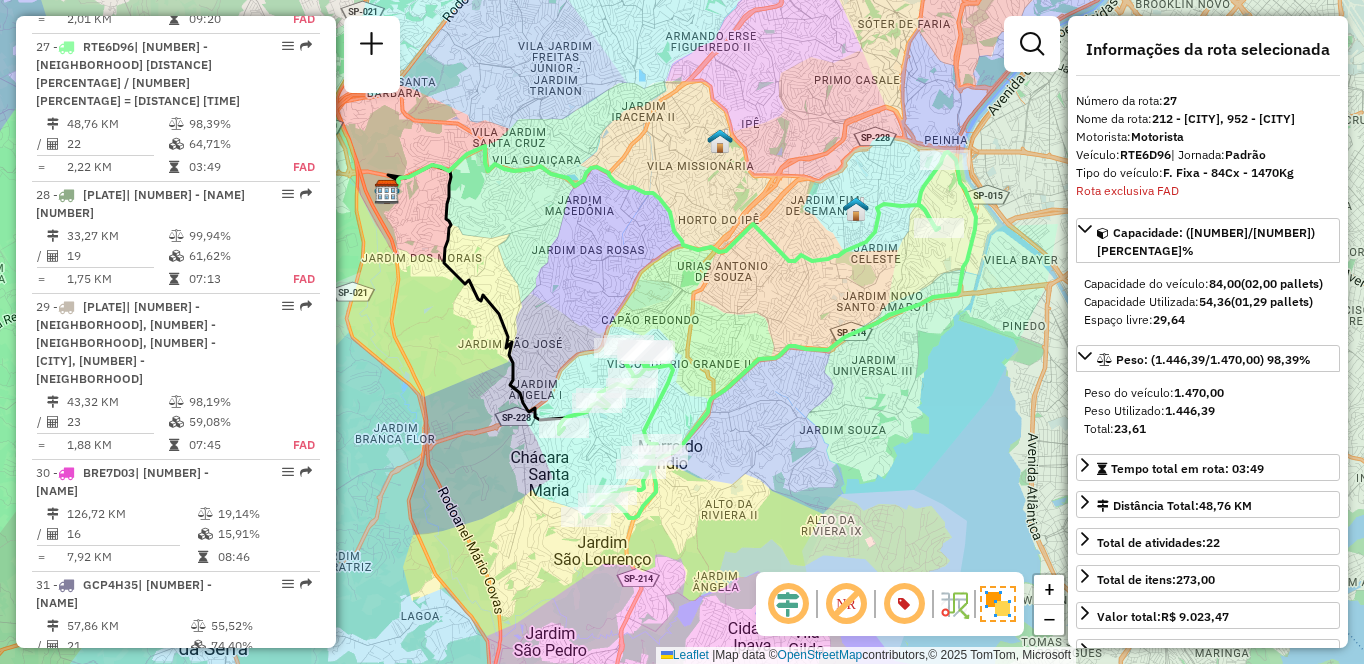 scroll, scrollTop: 4250, scrollLeft: 0, axis: vertical 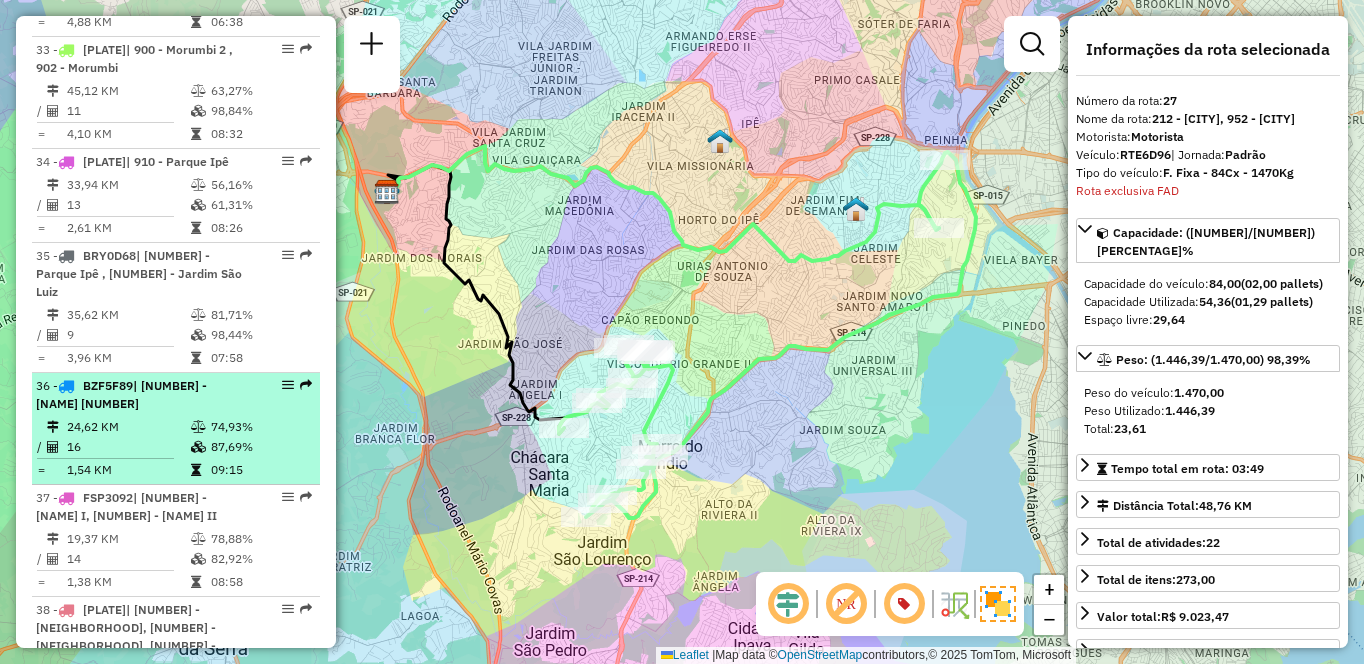 click on "74,93%" at bounding box center (260, 427) 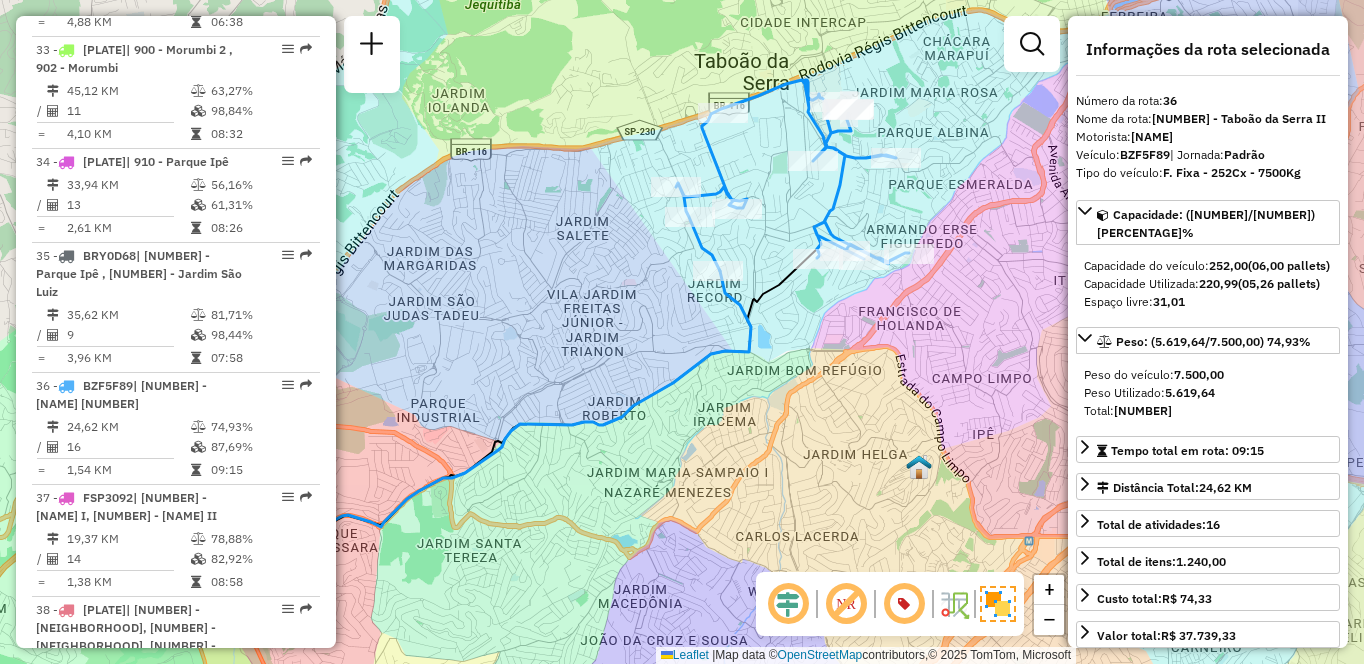 drag, startPoint x: 942, startPoint y: 370, endPoint x: 840, endPoint y: 365, distance: 102.122475 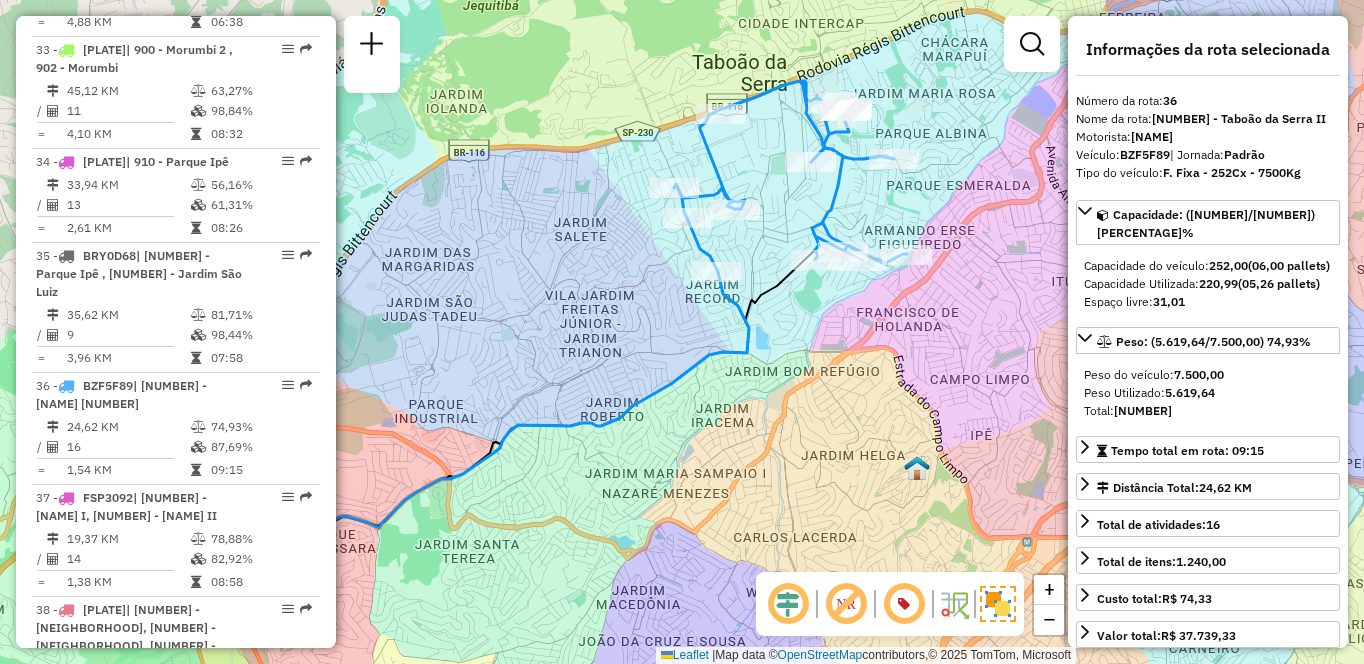scroll, scrollTop: 4716, scrollLeft: 0, axis: vertical 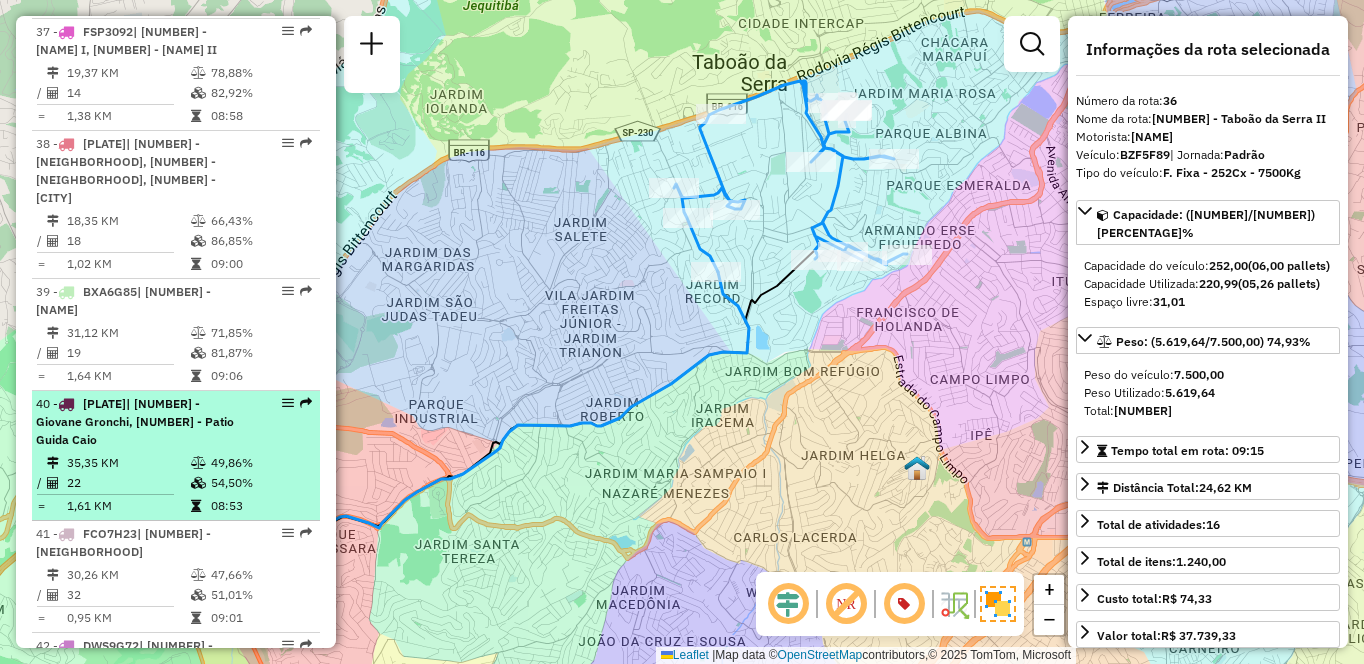 click on "35,35 KM" at bounding box center (128, 463) 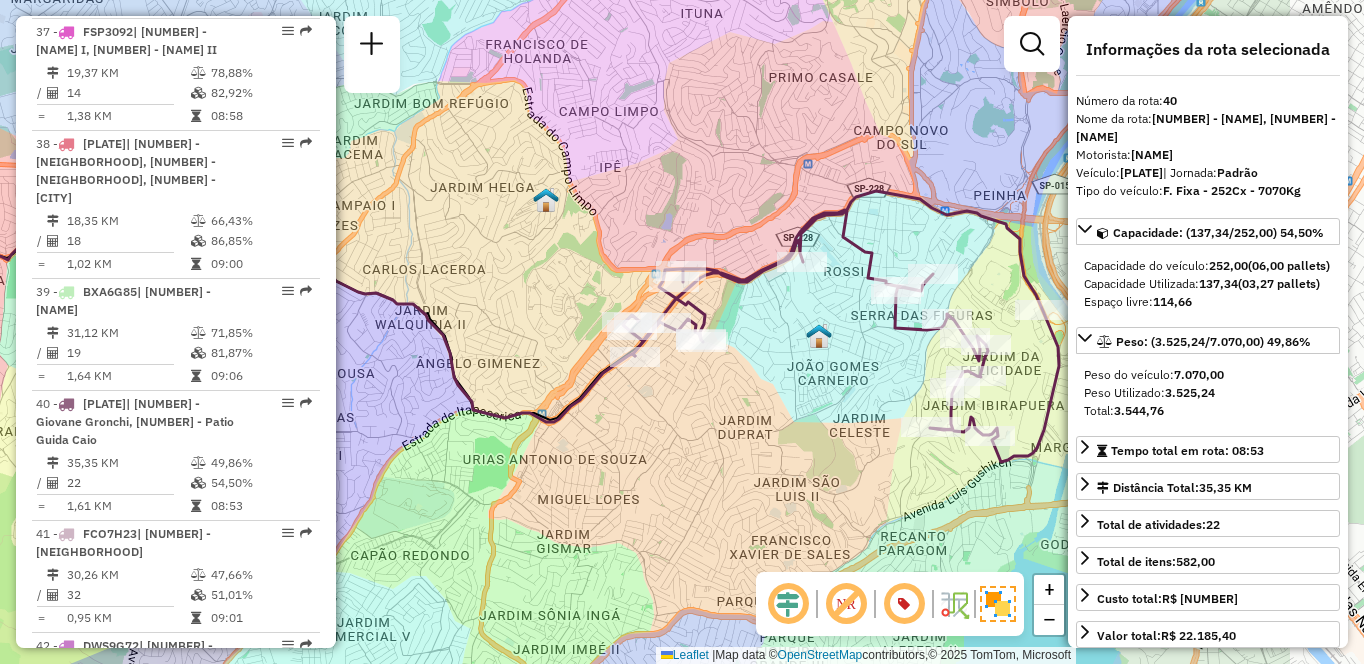 drag, startPoint x: 859, startPoint y: 376, endPoint x: 753, endPoint y: 382, distance: 106.16968 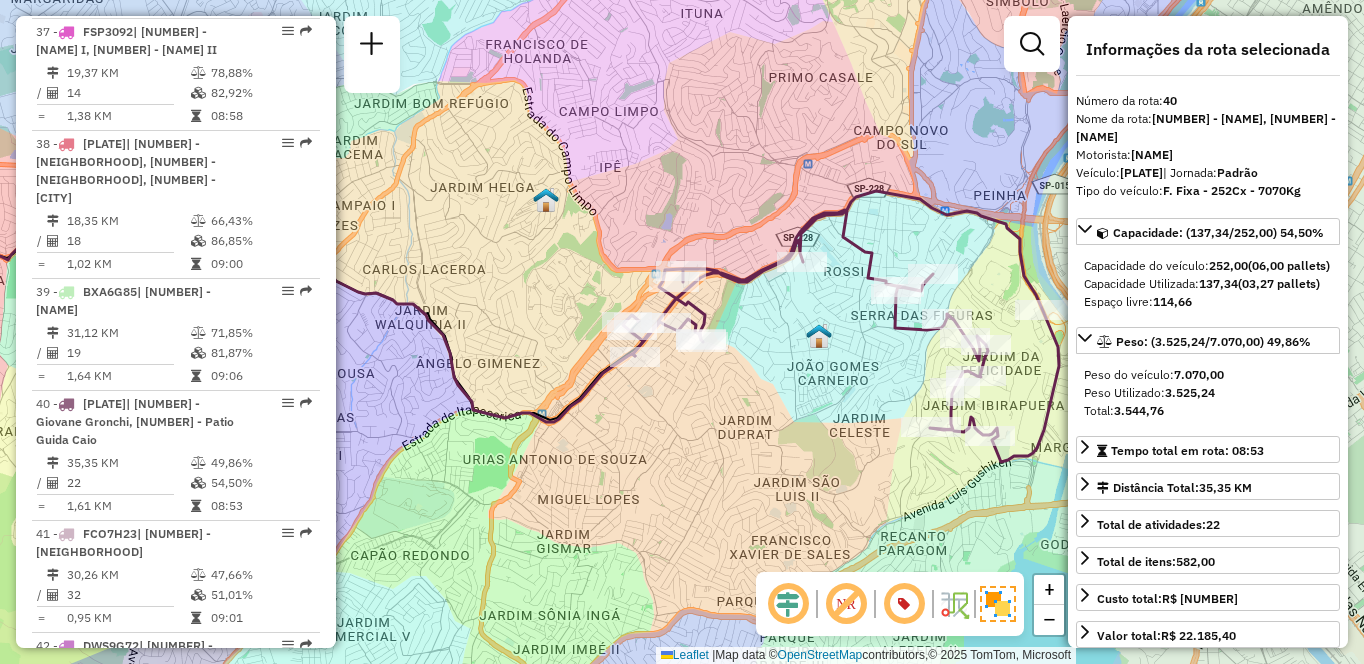 scroll, scrollTop: 622, scrollLeft: 0, axis: vertical 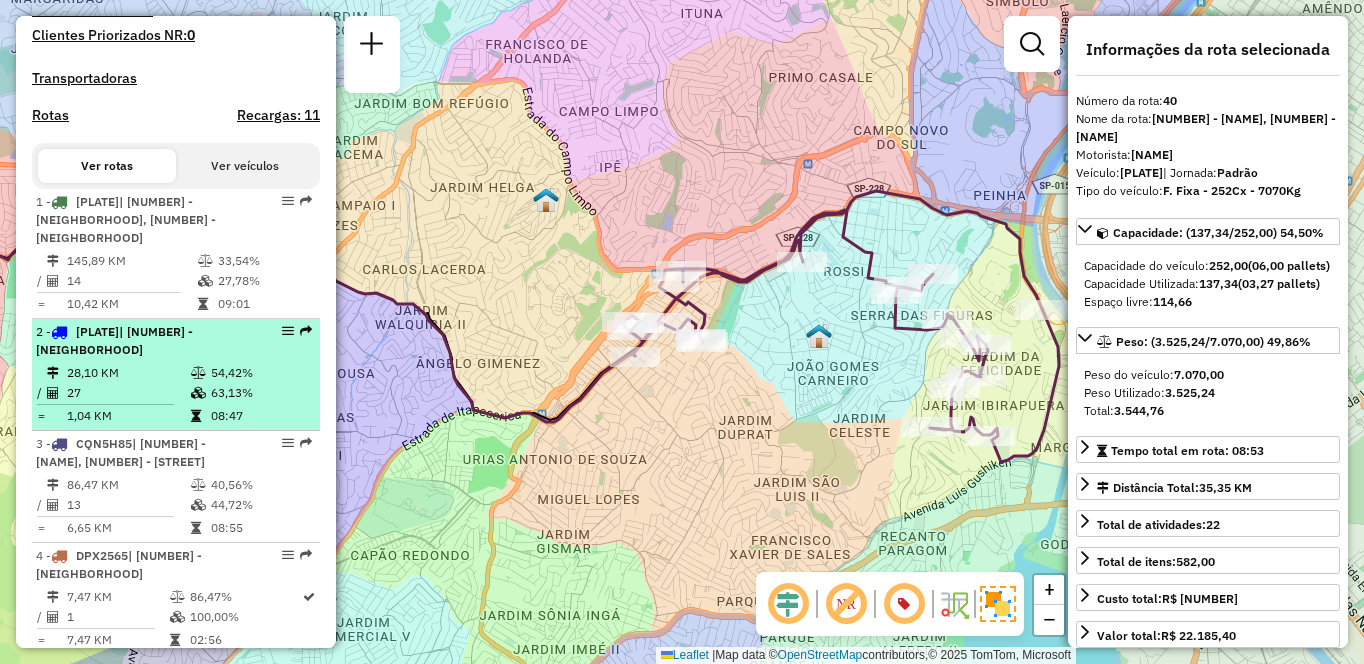 click on "28,10 KM" at bounding box center [128, 373] 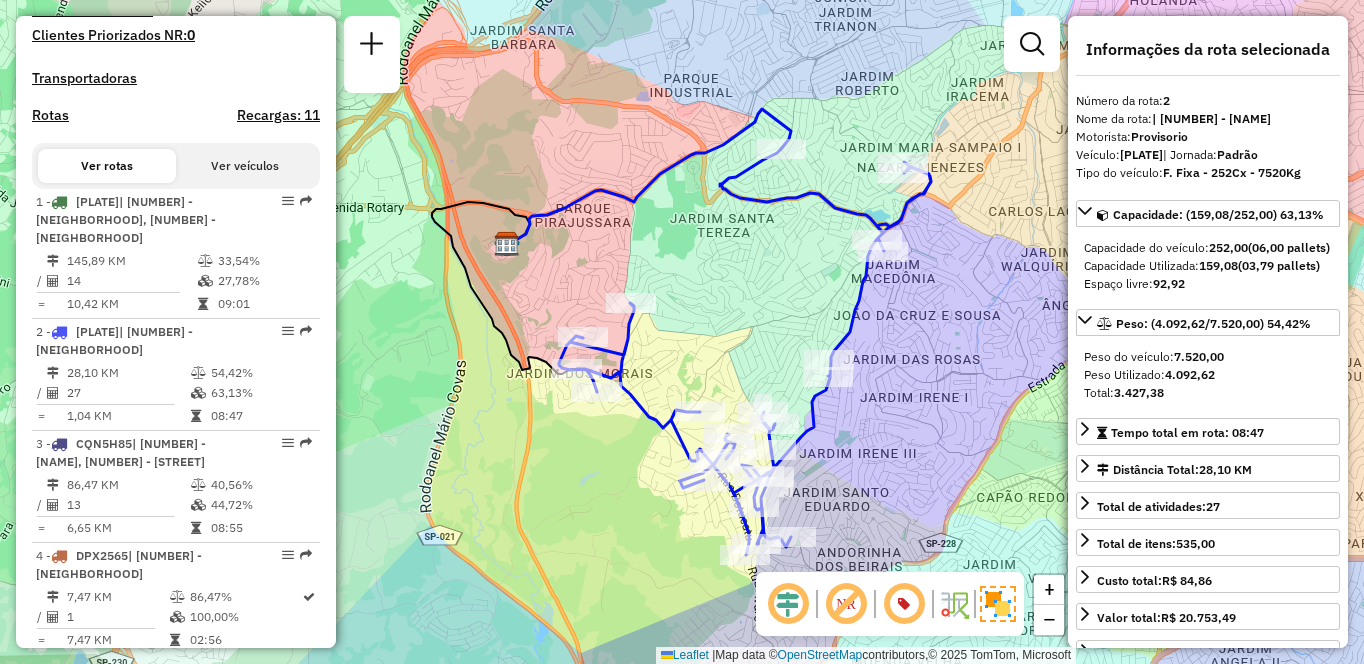 scroll, scrollTop: 4940, scrollLeft: 0, axis: vertical 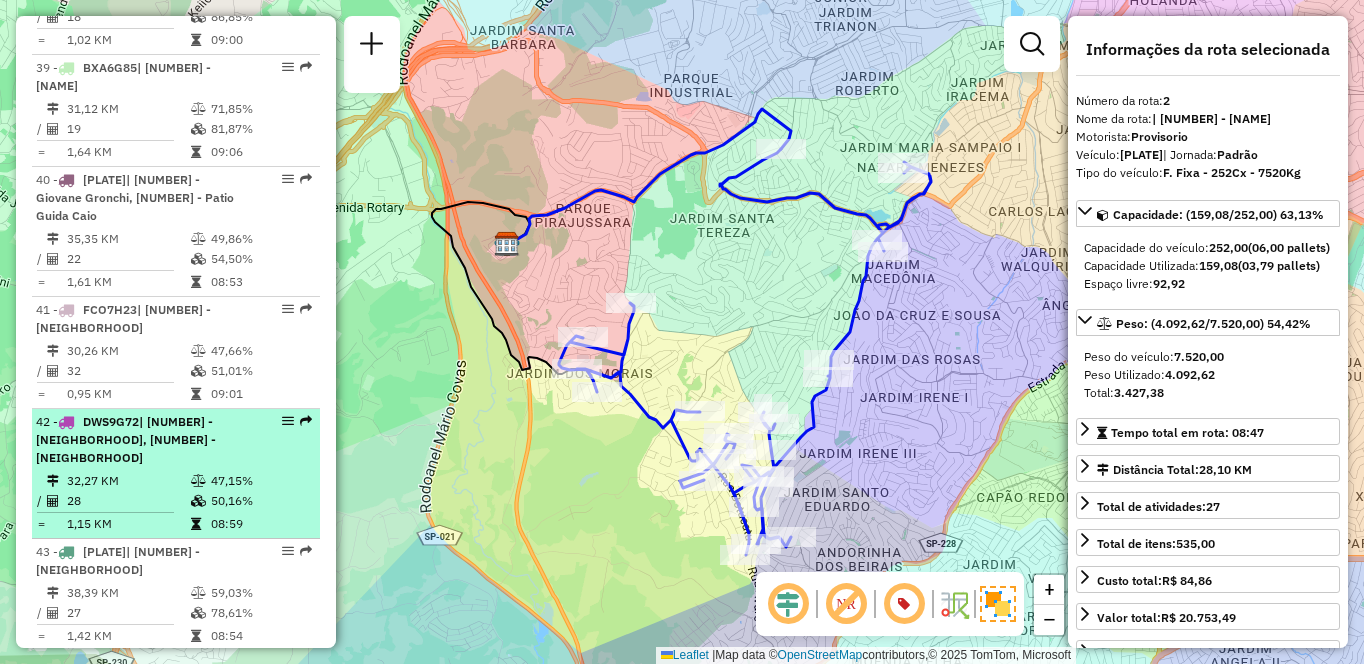 click on "50,16%" at bounding box center [260, 501] 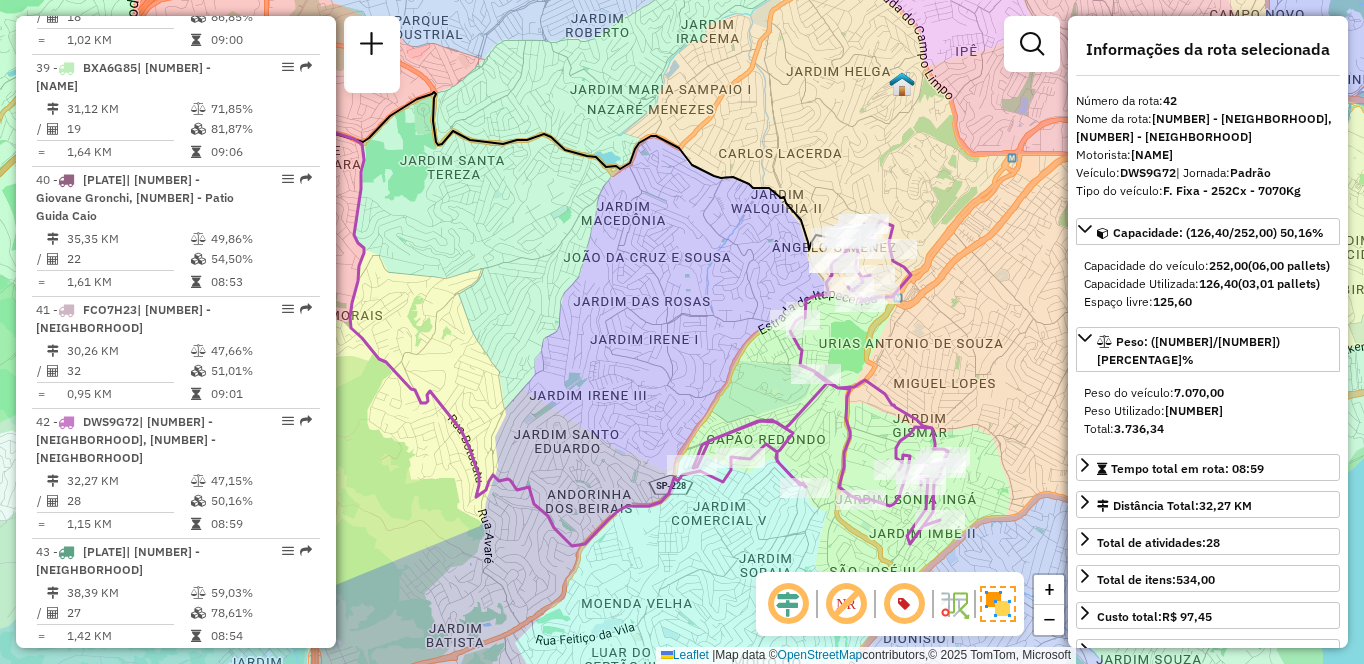 drag, startPoint x: 808, startPoint y: 373, endPoint x: 716, endPoint y: 359, distance: 93.05912 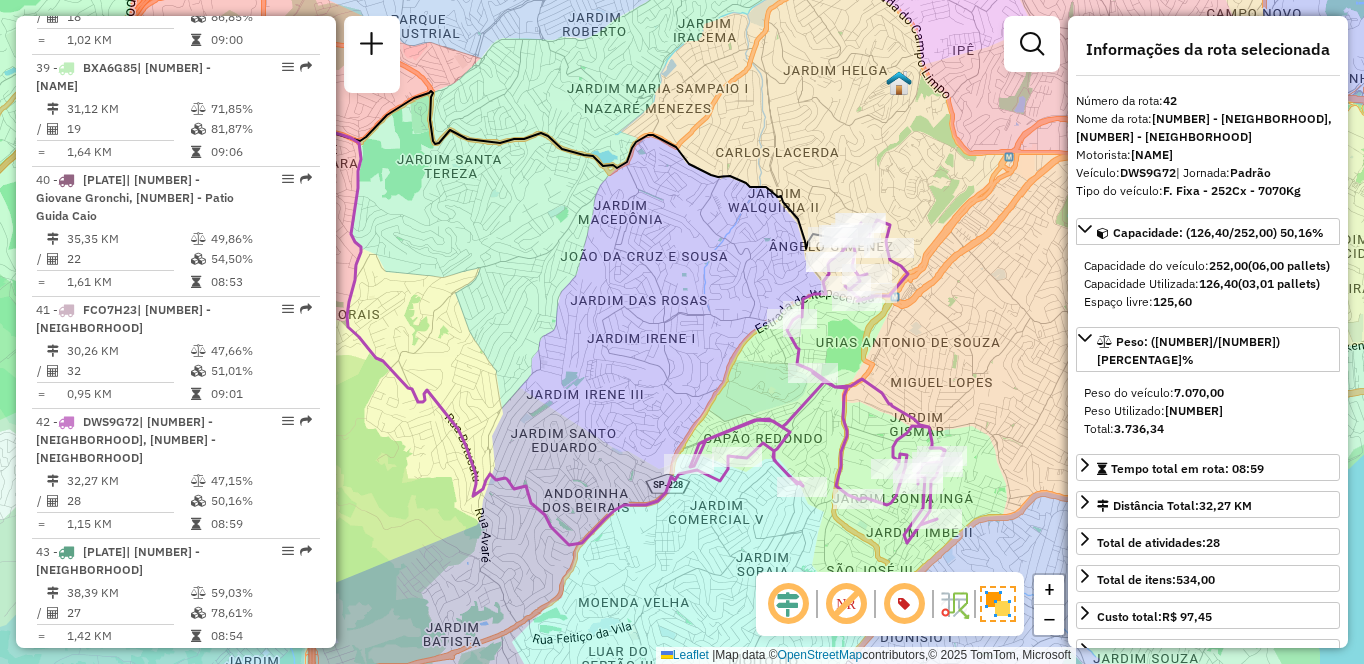 scroll, scrollTop: 2292, scrollLeft: 0, axis: vertical 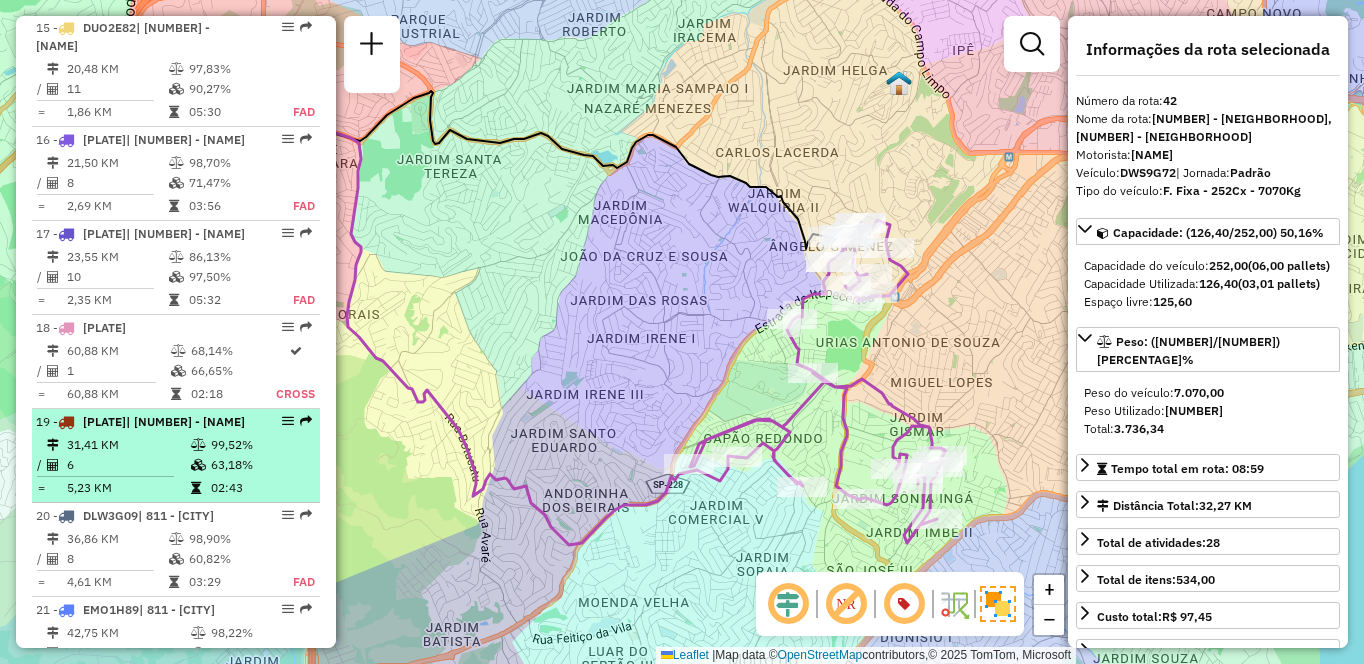 click on "19 -       RUY0H27   | 942 - Jardim Copacabana  31,41 KM   99,52%  /  6   63,18%     =  5,23 KM   02:43" at bounding box center (176, 456) 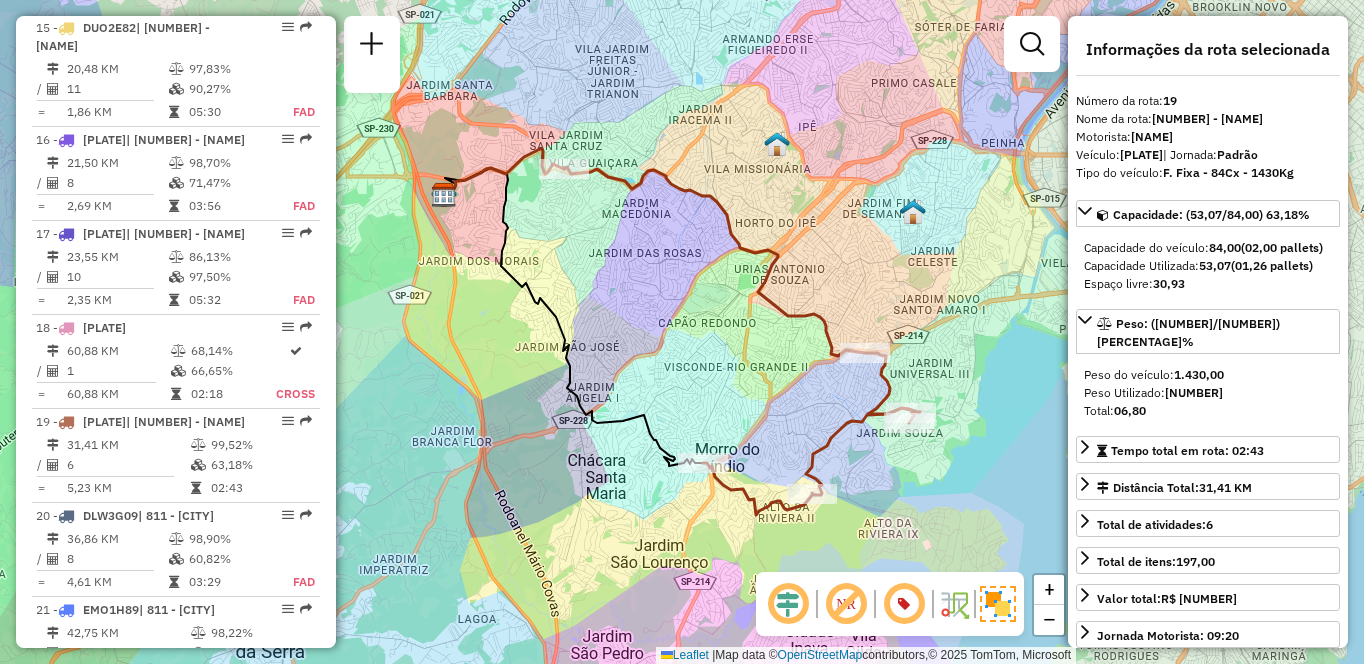 scroll, scrollTop: 2964, scrollLeft: 0, axis: vertical 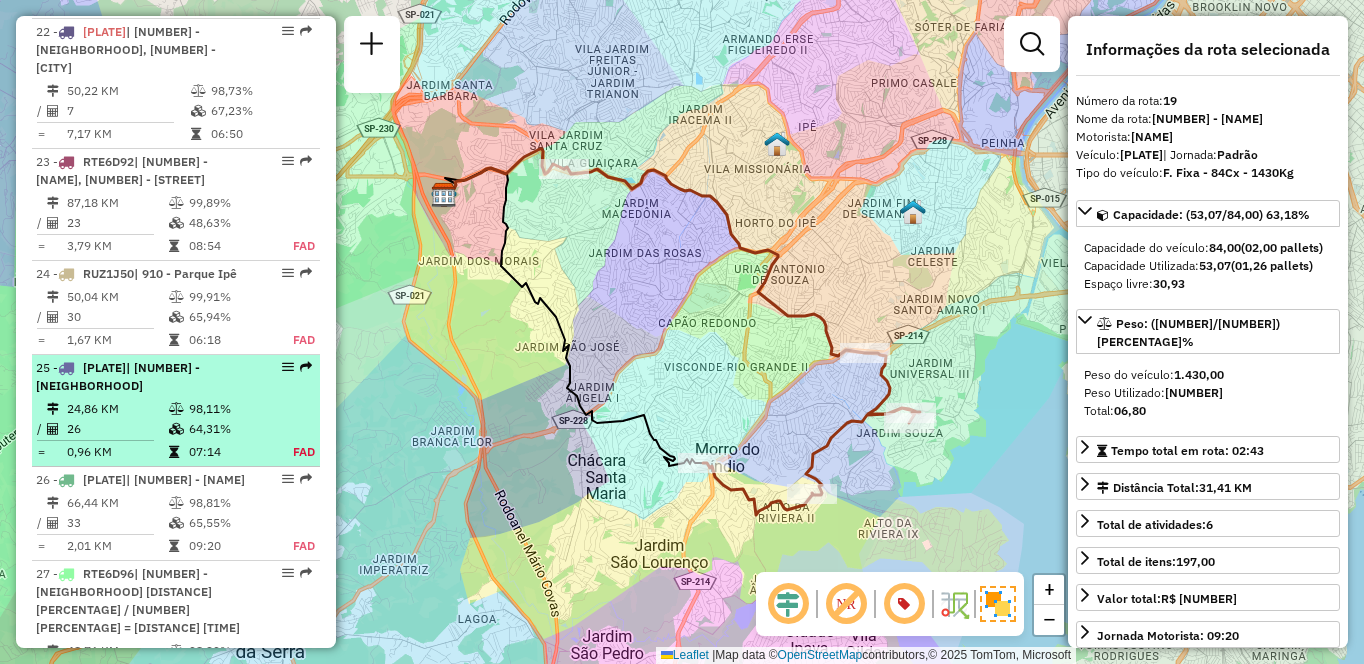 click at bounding box center [178, 409] 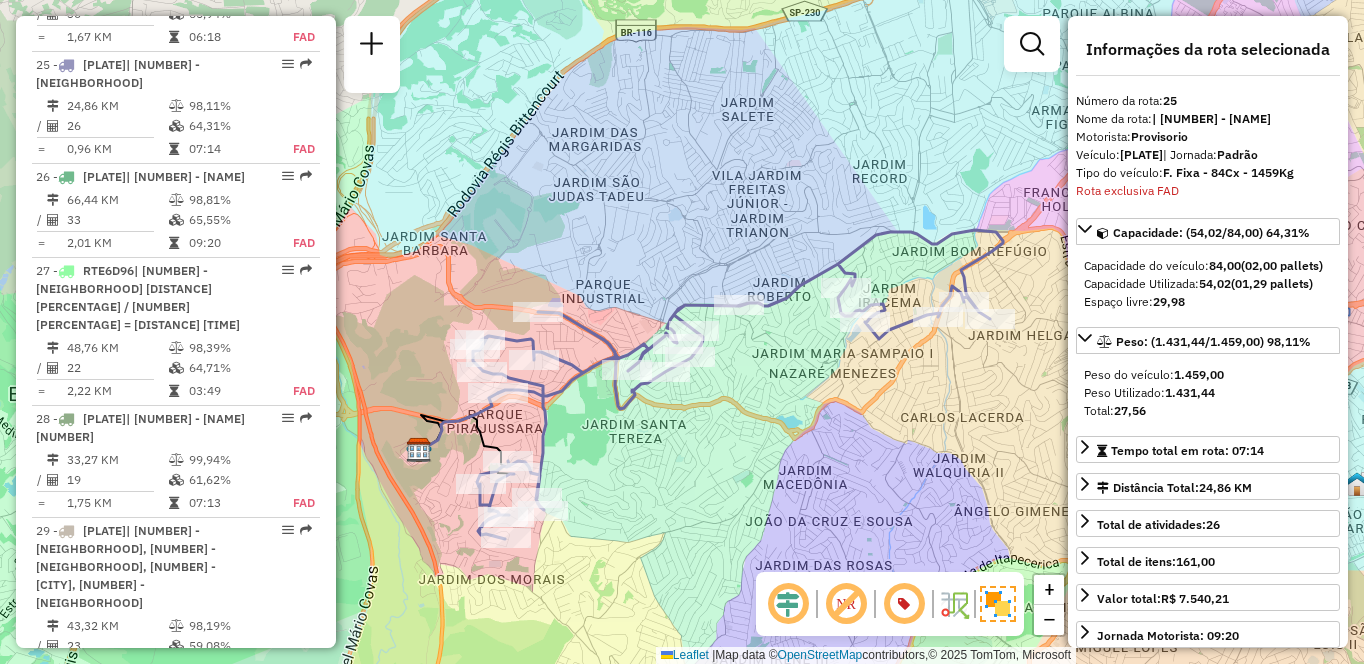scroll, scrollTop: 2740, scrollLeft: 0, axis: vertical 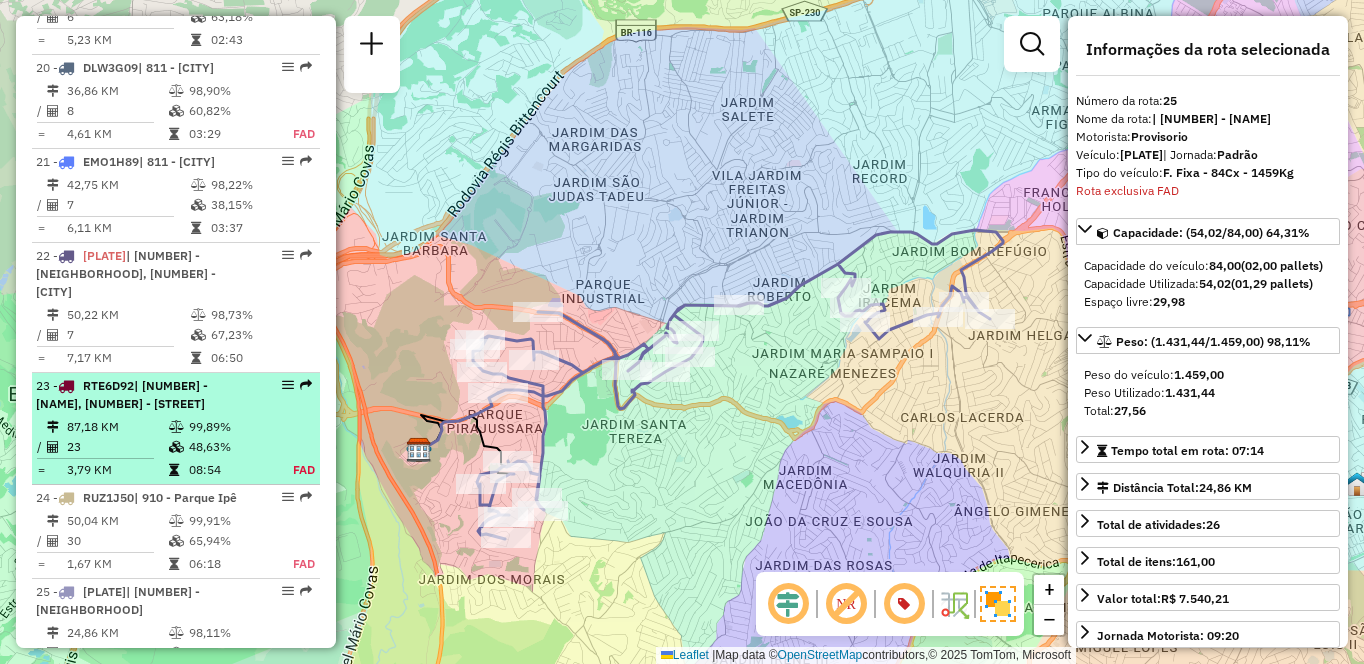 click on "23 - [PLATE] | 301 - [CITY], 923 - Rodovia [CITY] [NUMBER] KM [PERCENT] / 23 [PERCENT] = 3,79 KM [TIME] FAD" at bounding box center [176, 429] 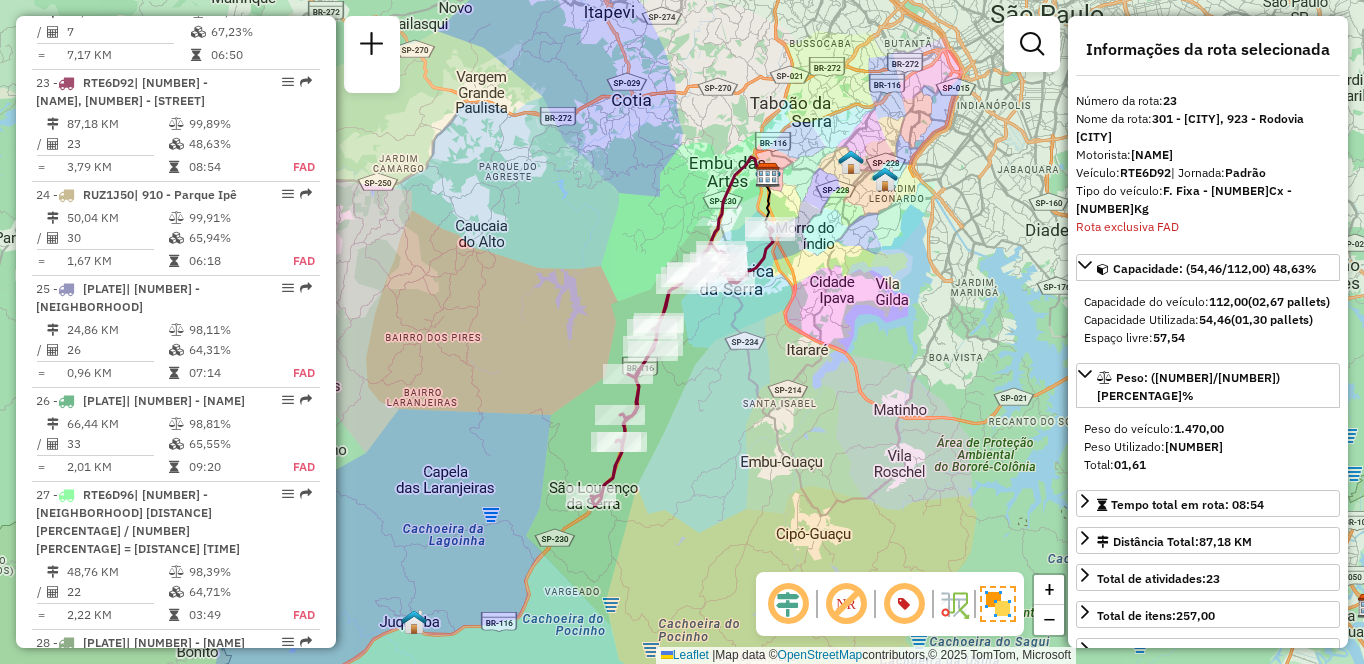 scroll, scrollTop: 1034, scrollLeft: 0, axis: vertical 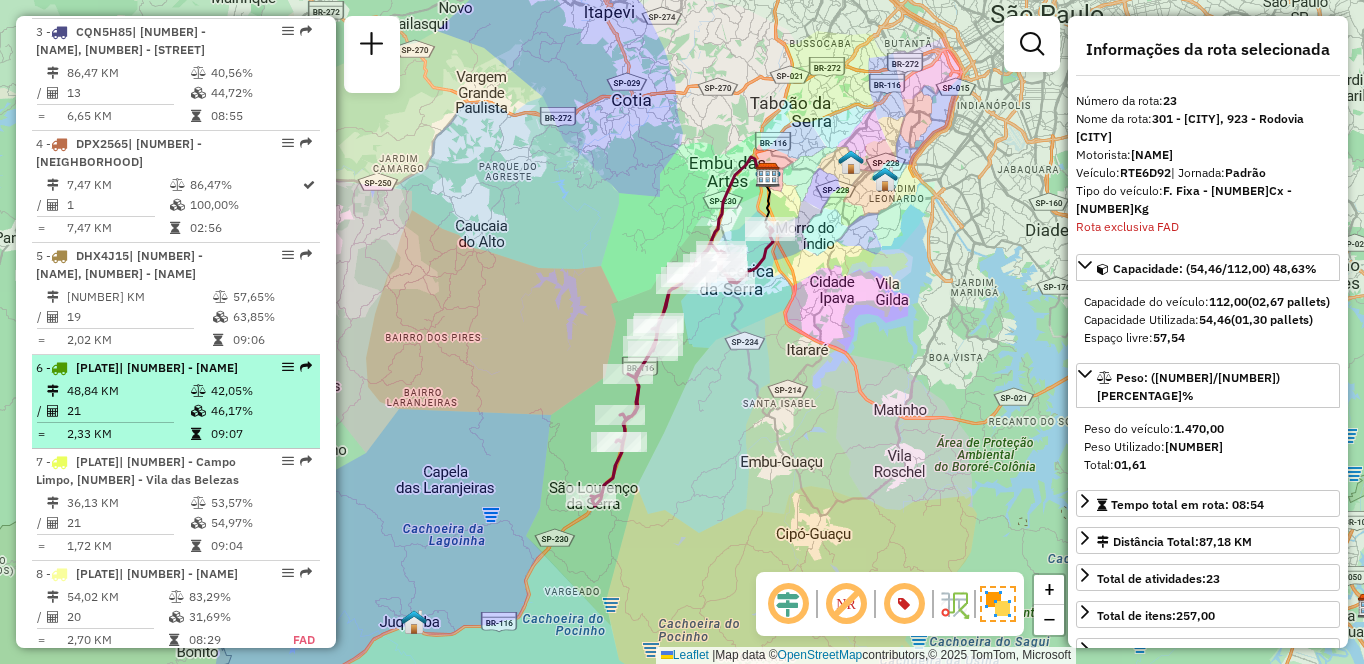 click on "21" at bounding box center (128, 411) 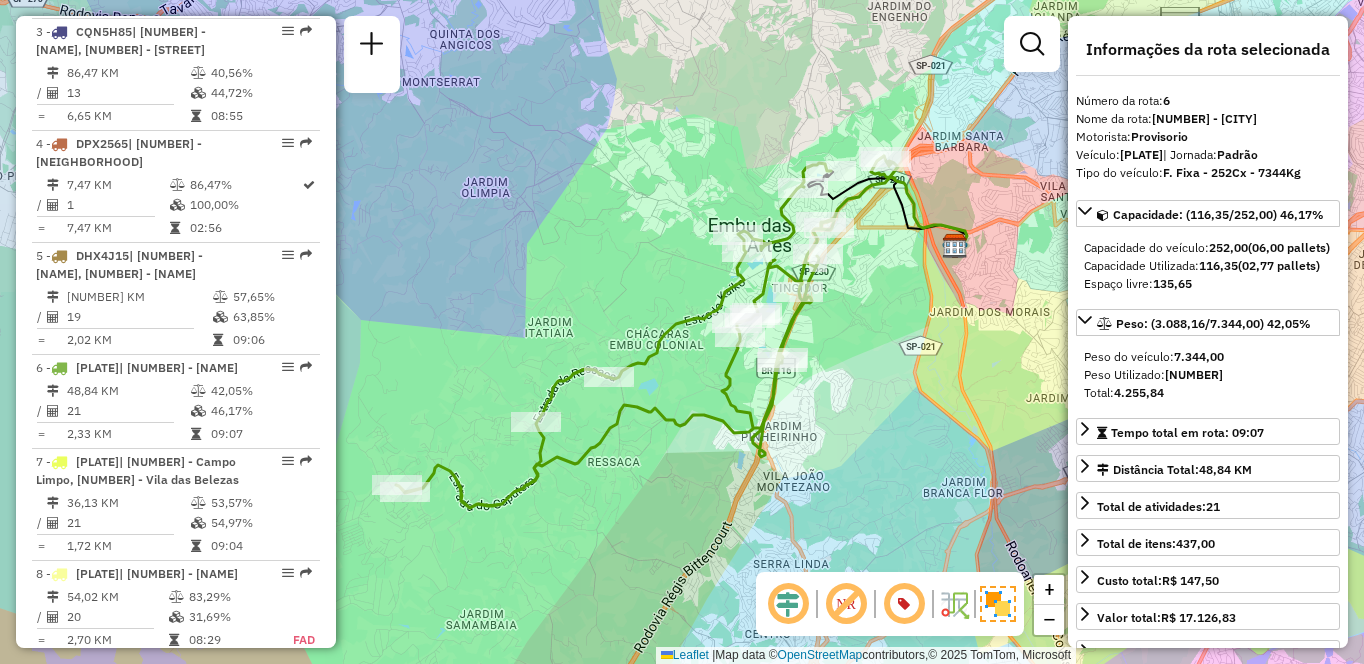scroll, scrollTop: 3076, scrollLeft: 0, axis: vertical 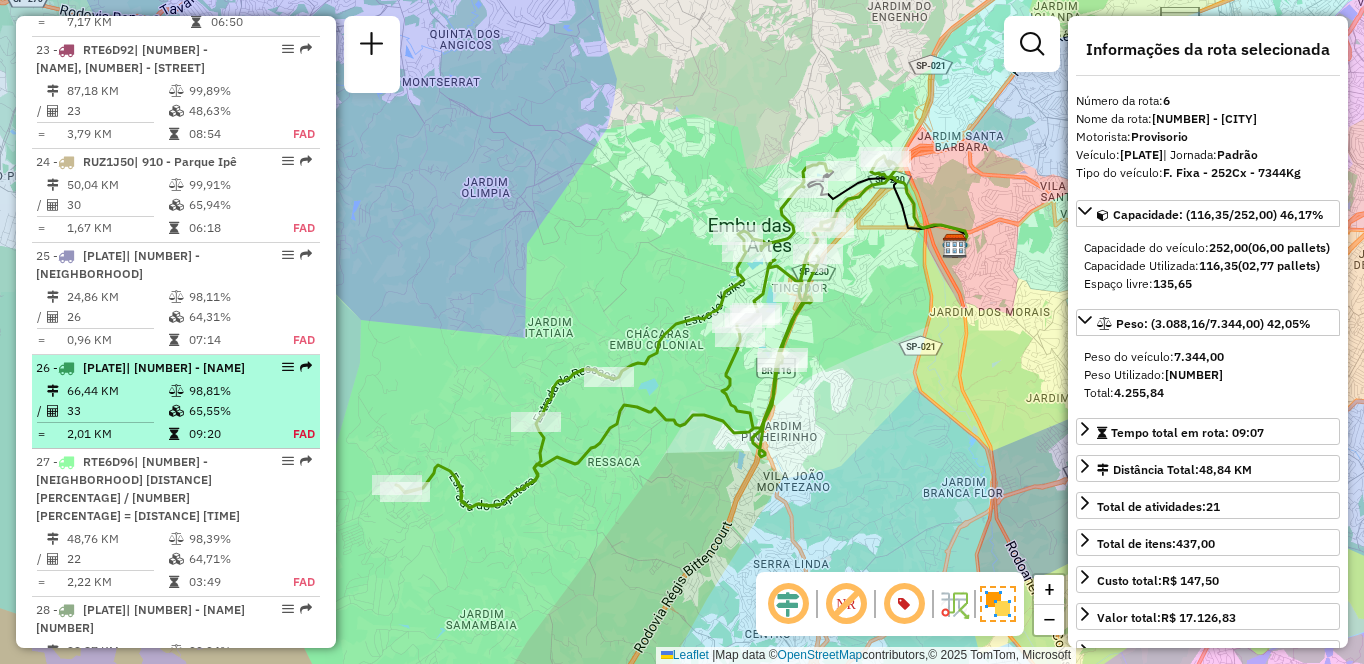 click on "33" at bounding box center [117, 411] 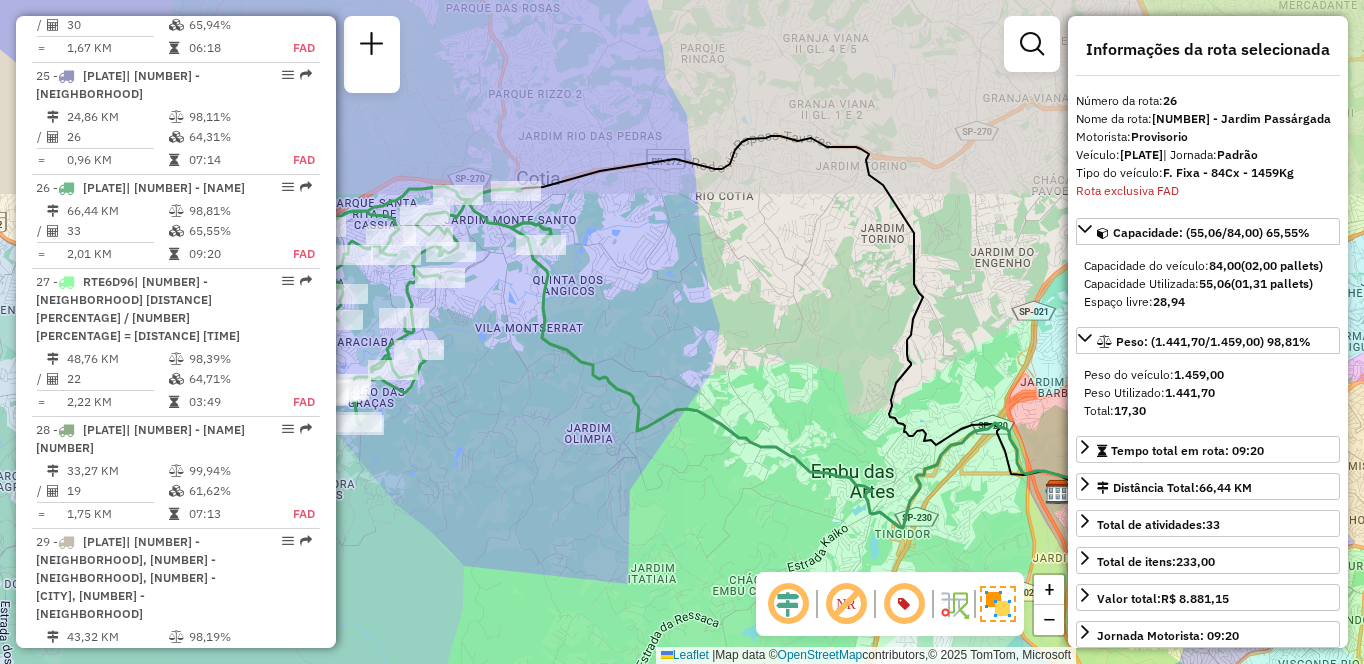 scroll, scrollTop: 3379, scrollLeft: 0, axis: vertical 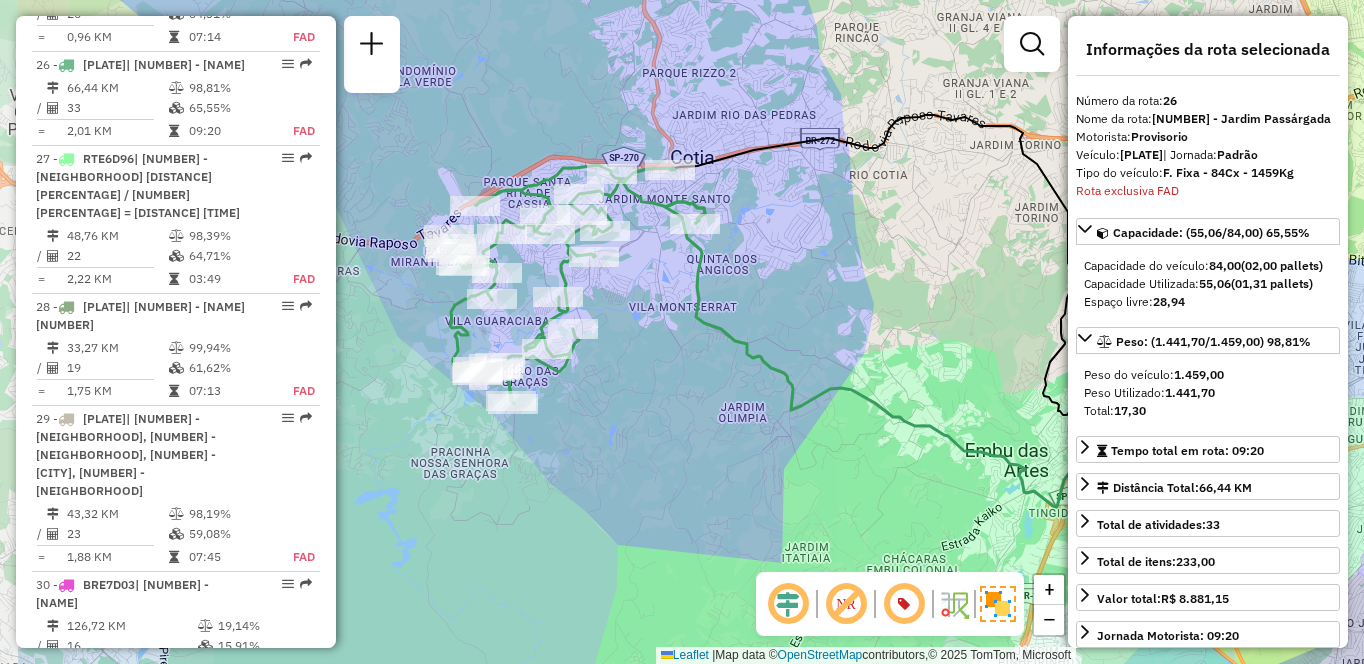 drag, startPoint x: 650, startPoint y: 385, endPoint x: 804, endPoint y: 364, distance: 155.42522 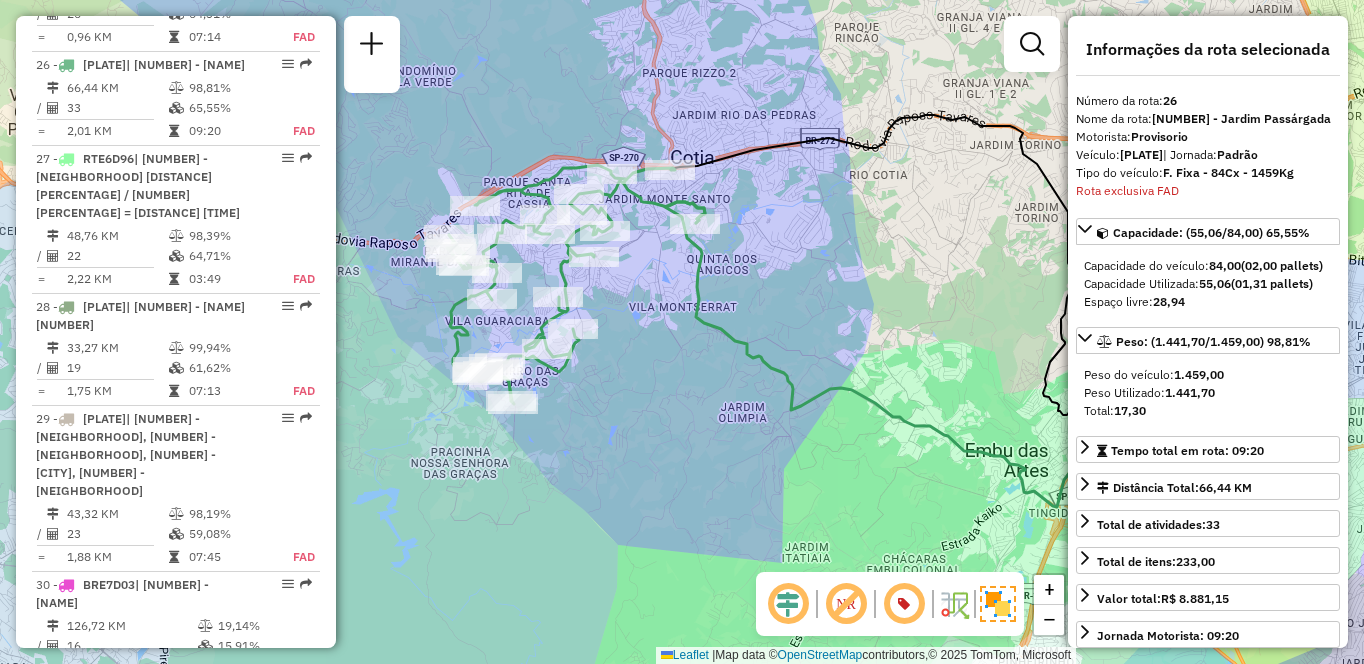 scroll, scrollTop: 1146, scrollLeft: 0, axis: vertical 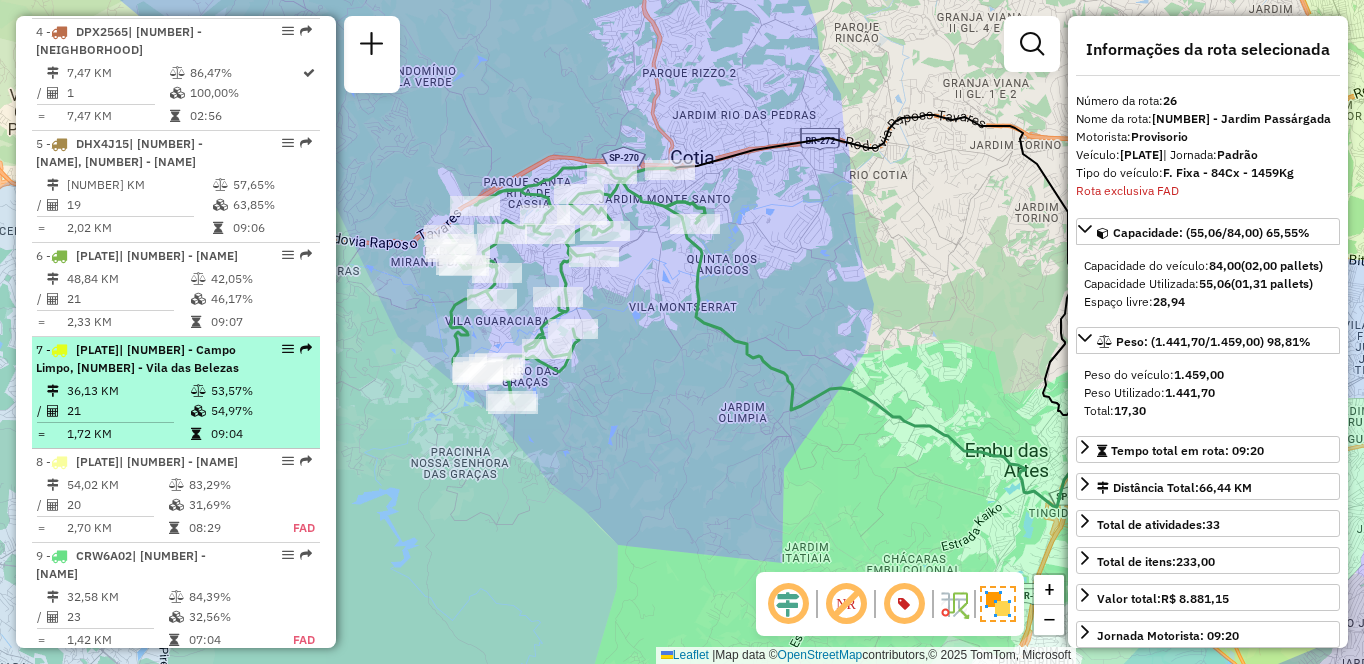click on "21" at bounding box center [128, 411] 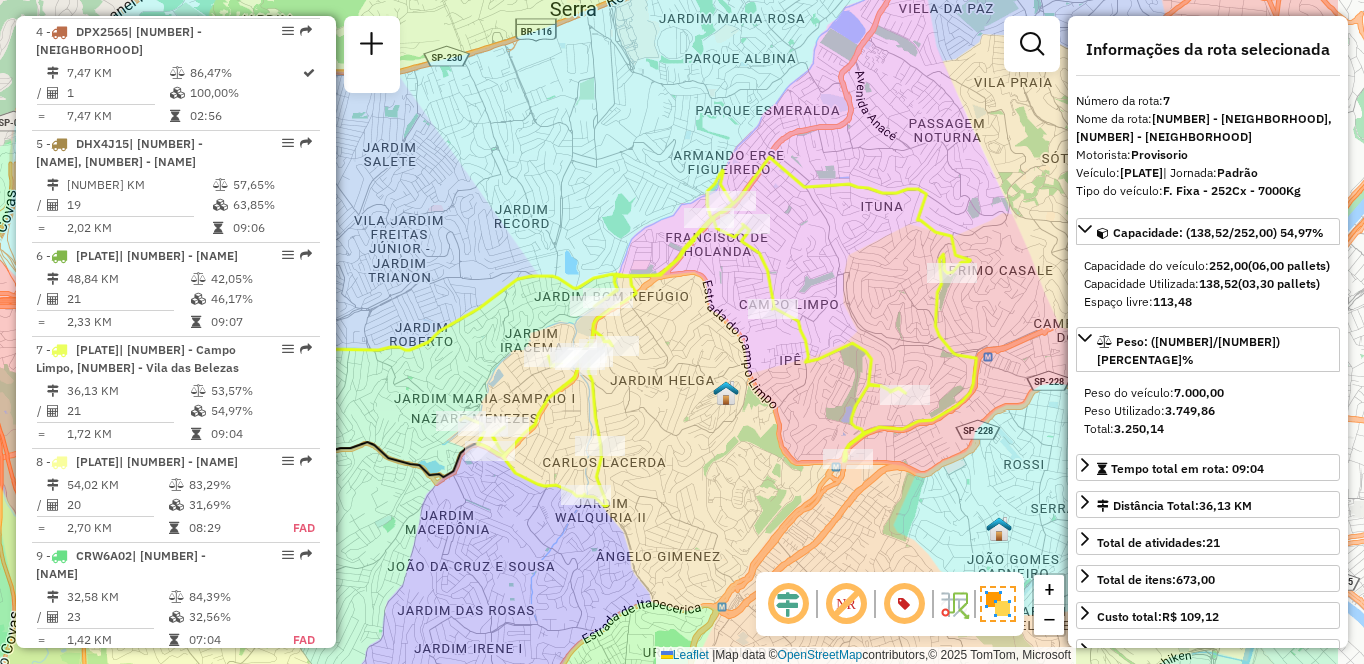 drag, startPoint x: 890, startPoint y: 405, endPoint x: 728, endPoint y: 406, distance: 162.00308 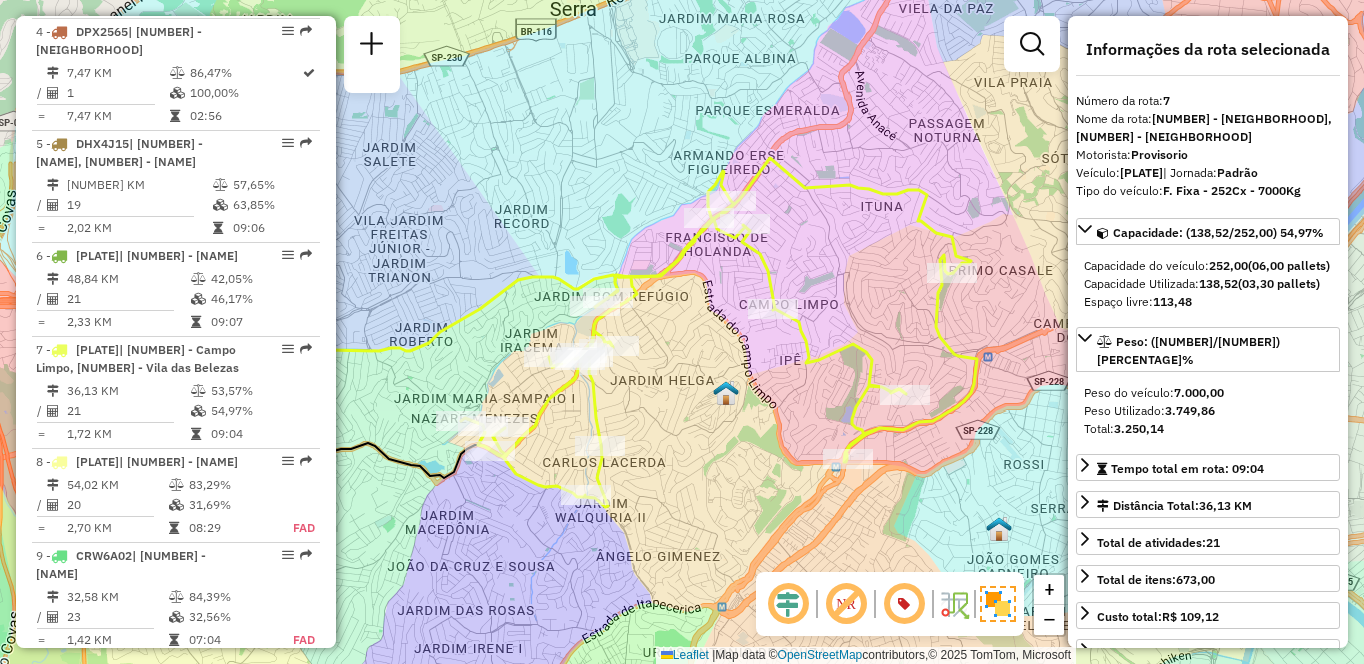 scroll, scrollTop: 4138, scrollLeft: 0, axis: vertical 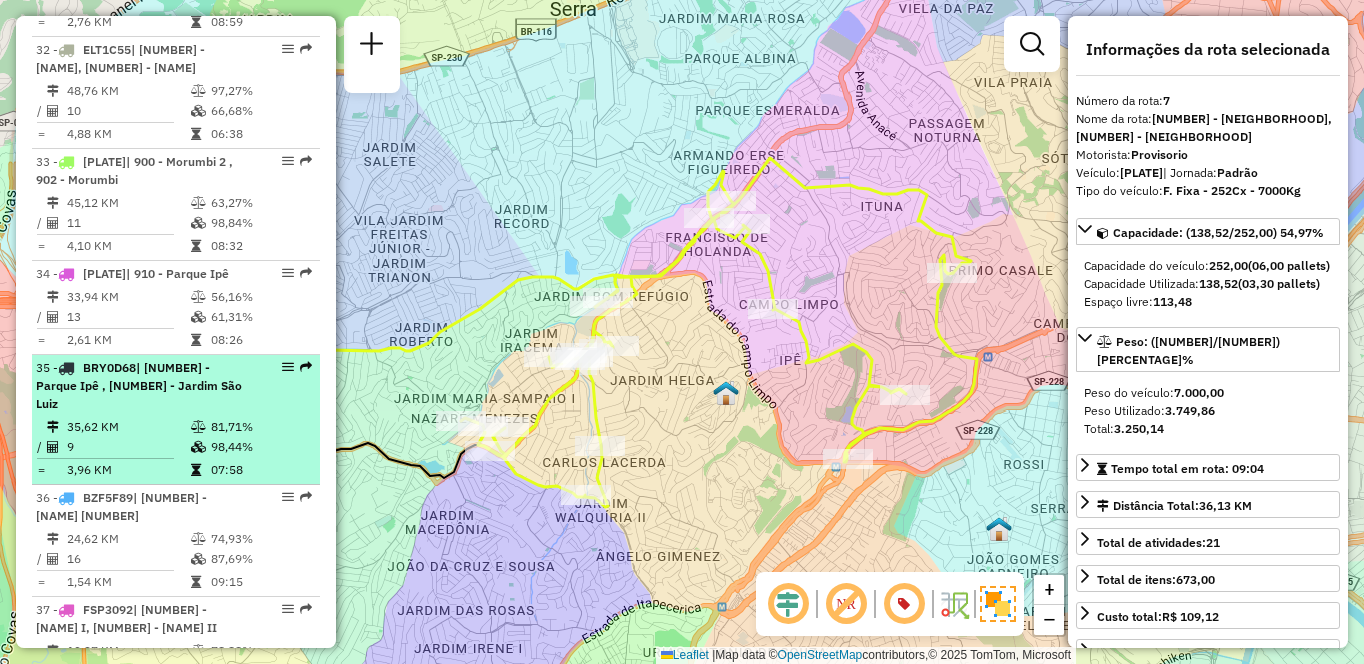 click at bounding box center (198, 427) 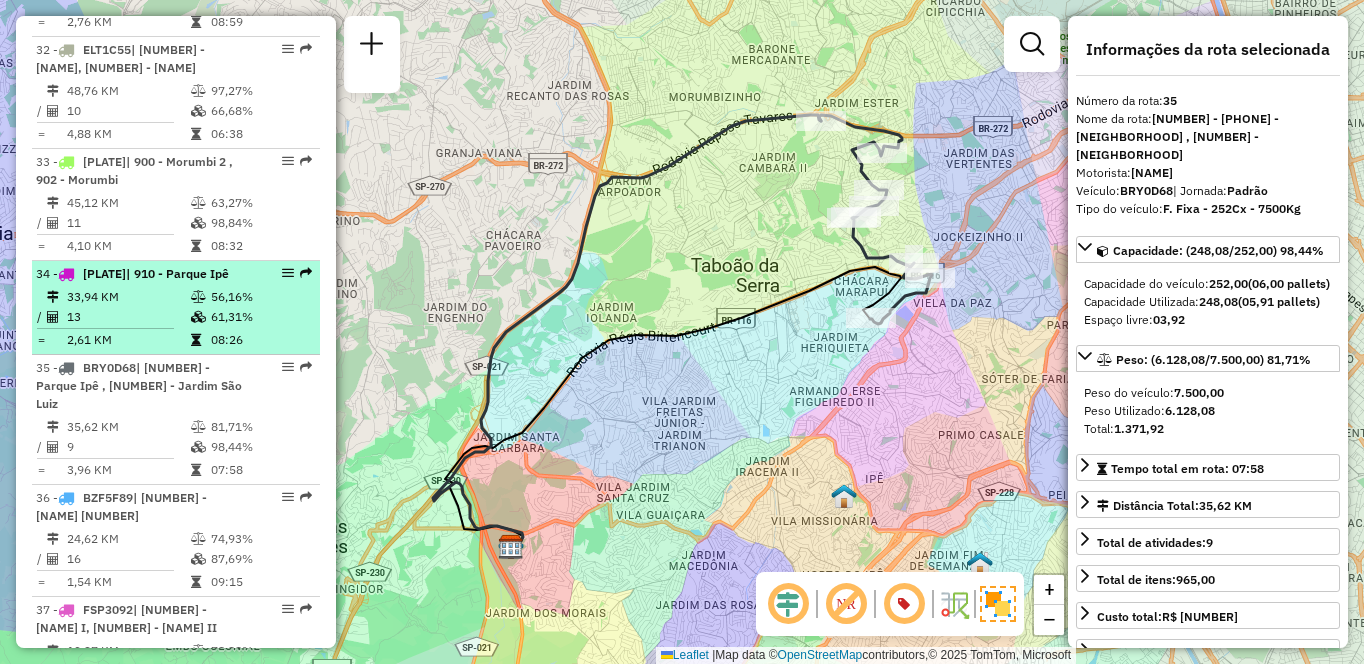 click at bounding box center (198, 297) 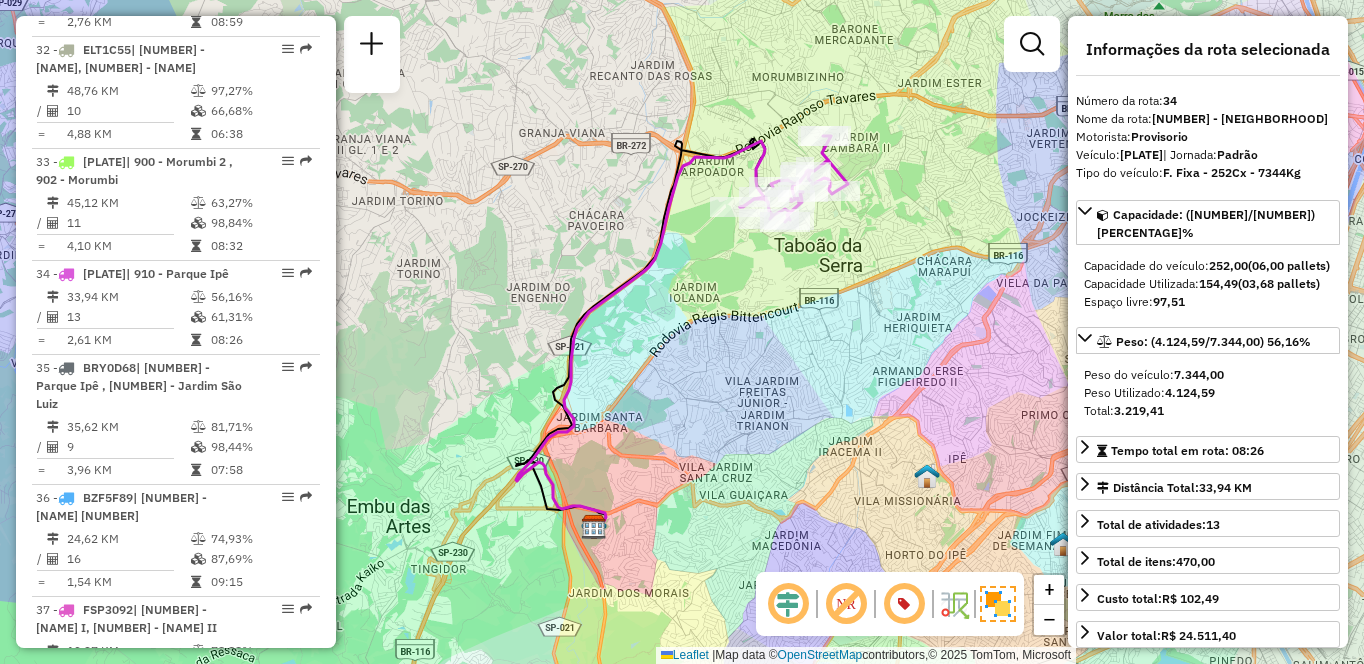 scroll, scrollTop: 4474, scrollLeft: 0, axis: vertical 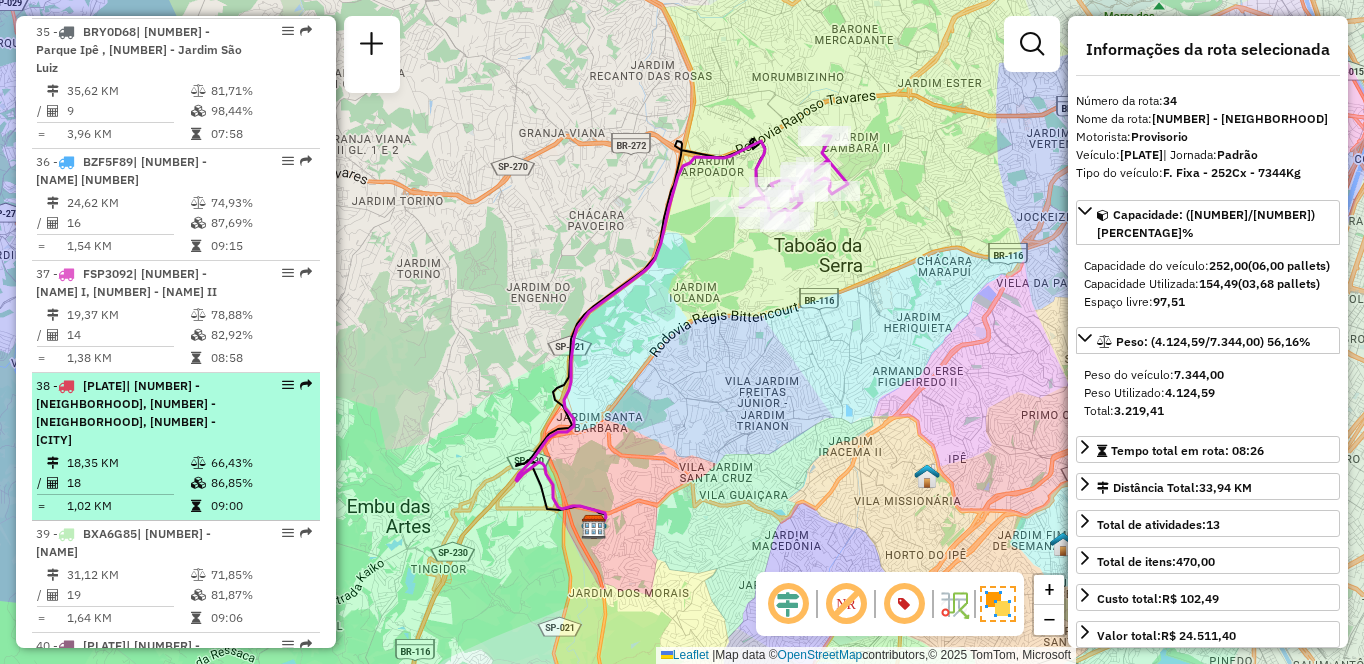 click at bounding box center (200, 463) 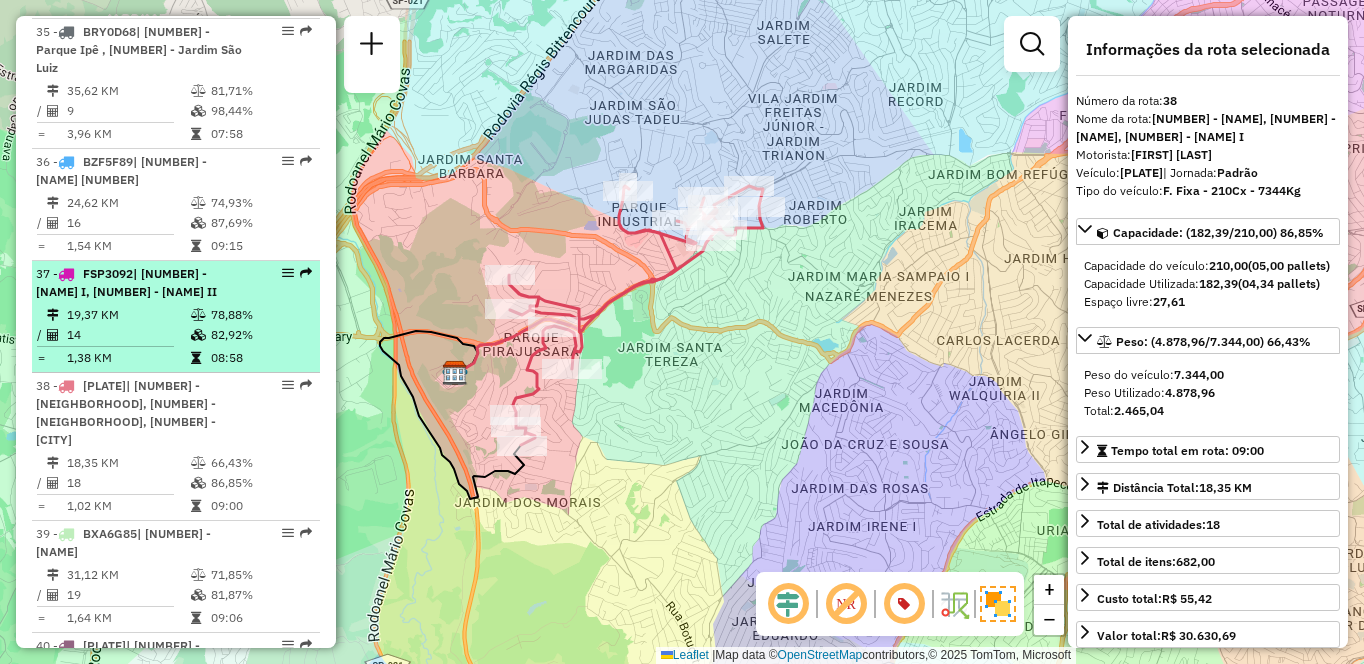 click at bounding box center (198, 335) 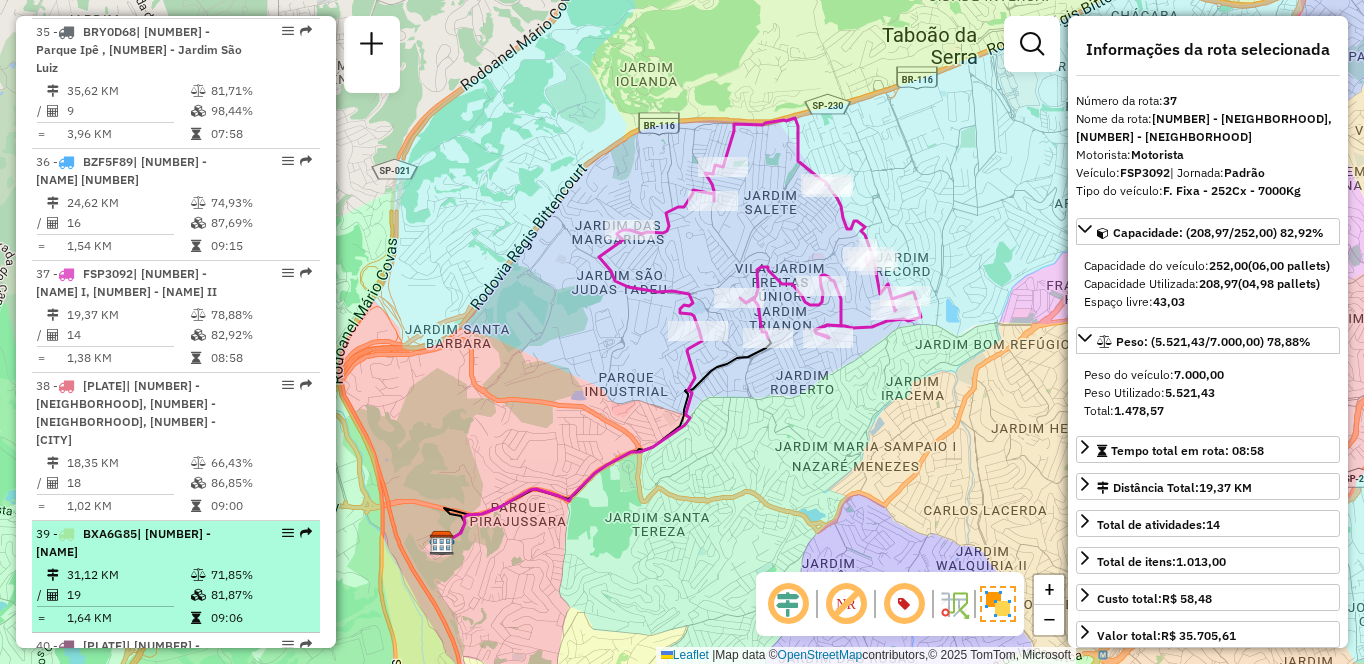 click on "31,12 KM" at bounding box center (128, 575) 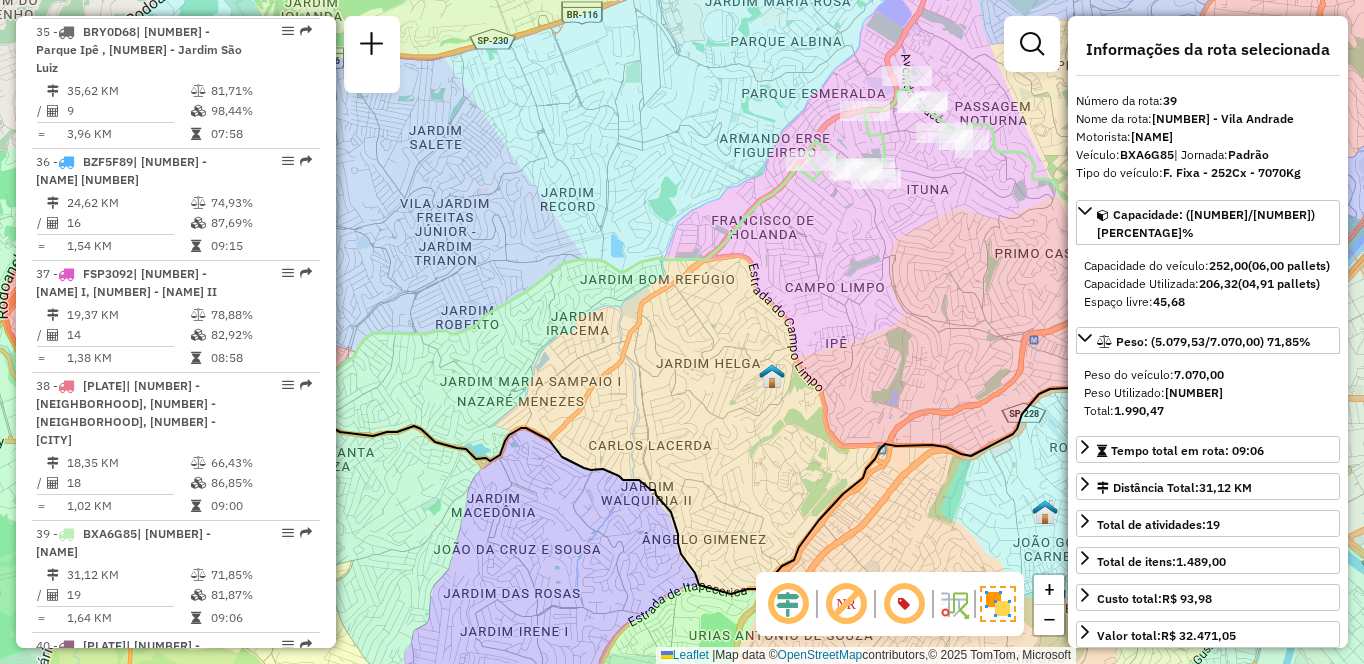 scroll, scrollTop: 5164, scrollLeft: 0, axis: vertical 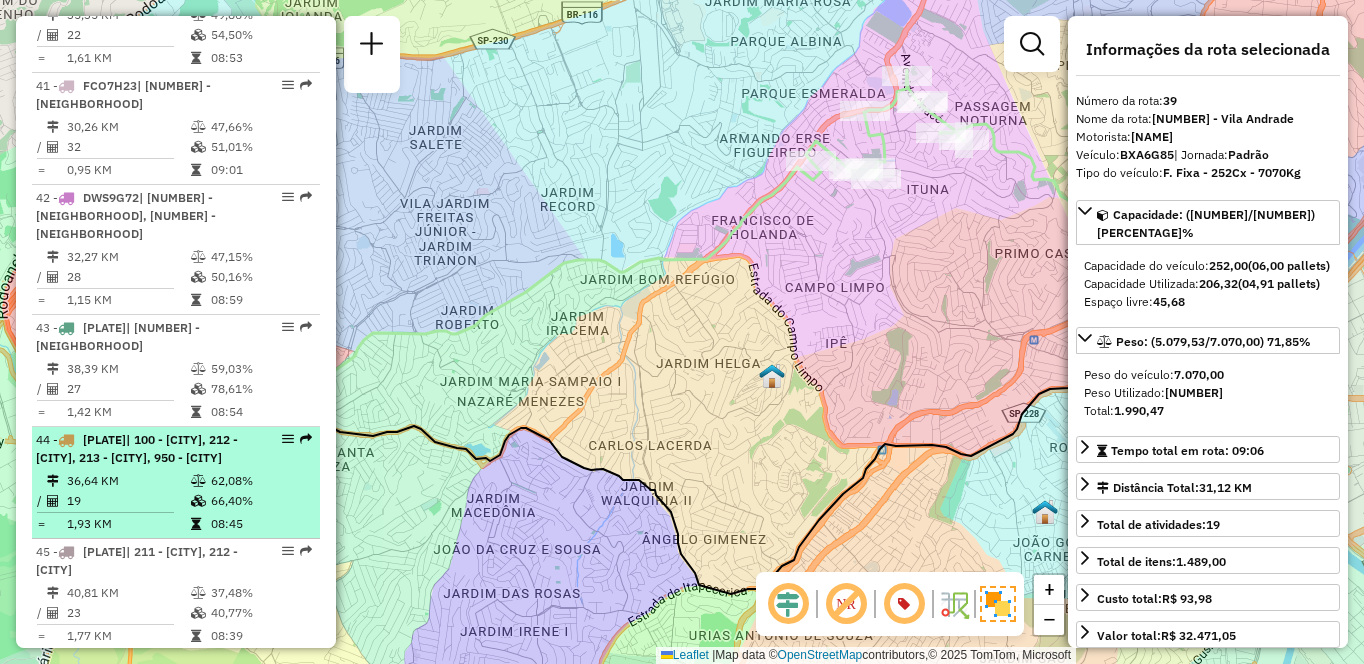click on "[NUMBER] -       [PLATE]   | [NUMBER] - [NEIGHBORHOOD], [NUMBER] - [NEIGHBORHOOD], [NUMBER] - [NEIGHBORHOOD]" at bounding box center [142, 449] 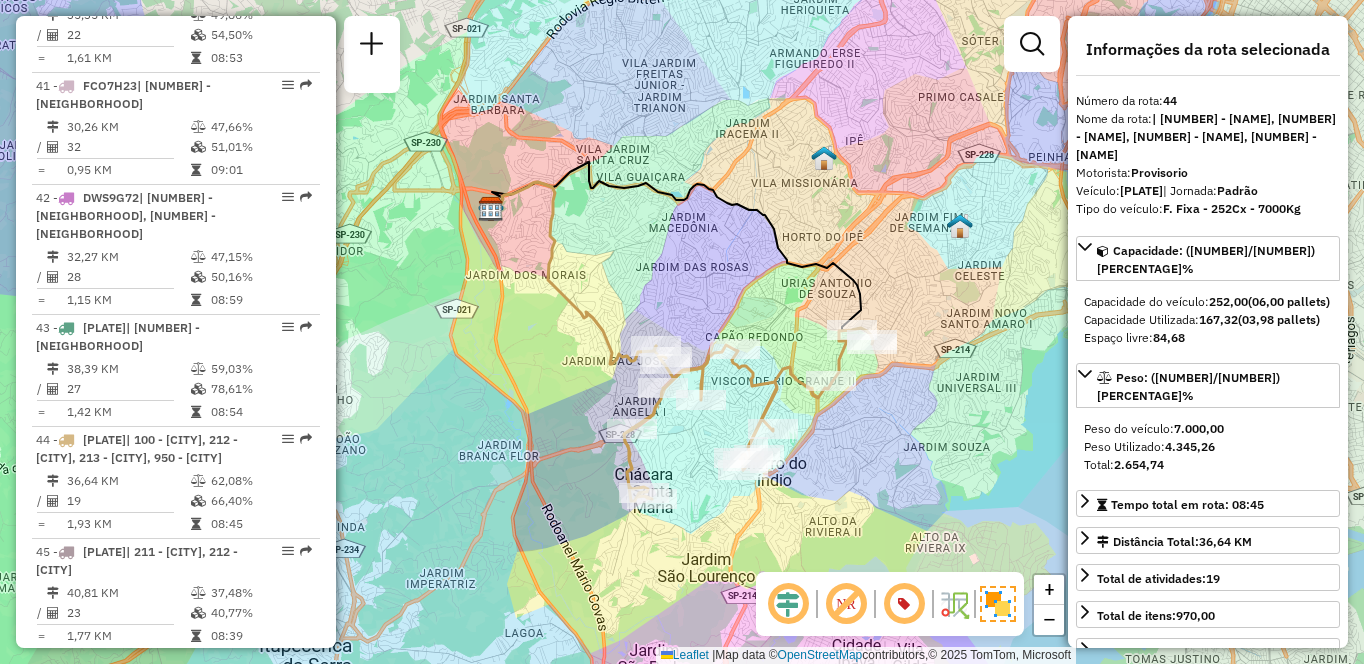 scroll, scrollTop: 4716, scrollLeft: 0, axis: vertical 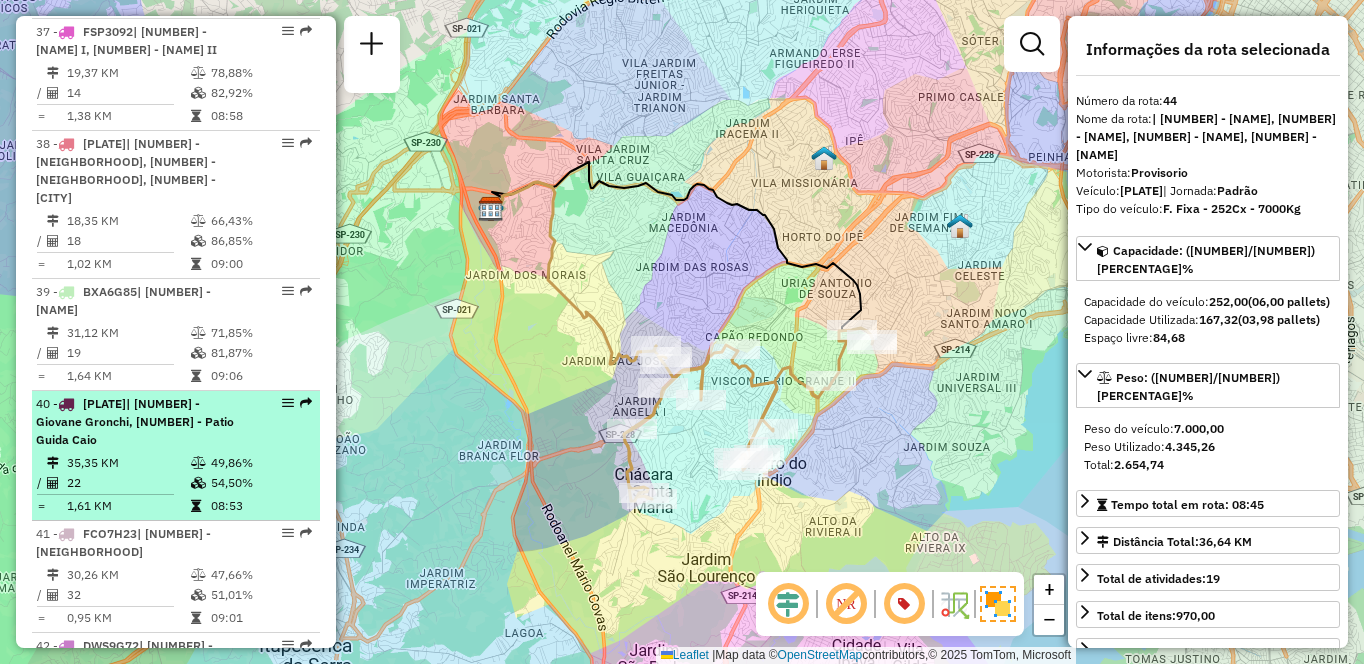 click on "22" at bounding box center [128, 483] 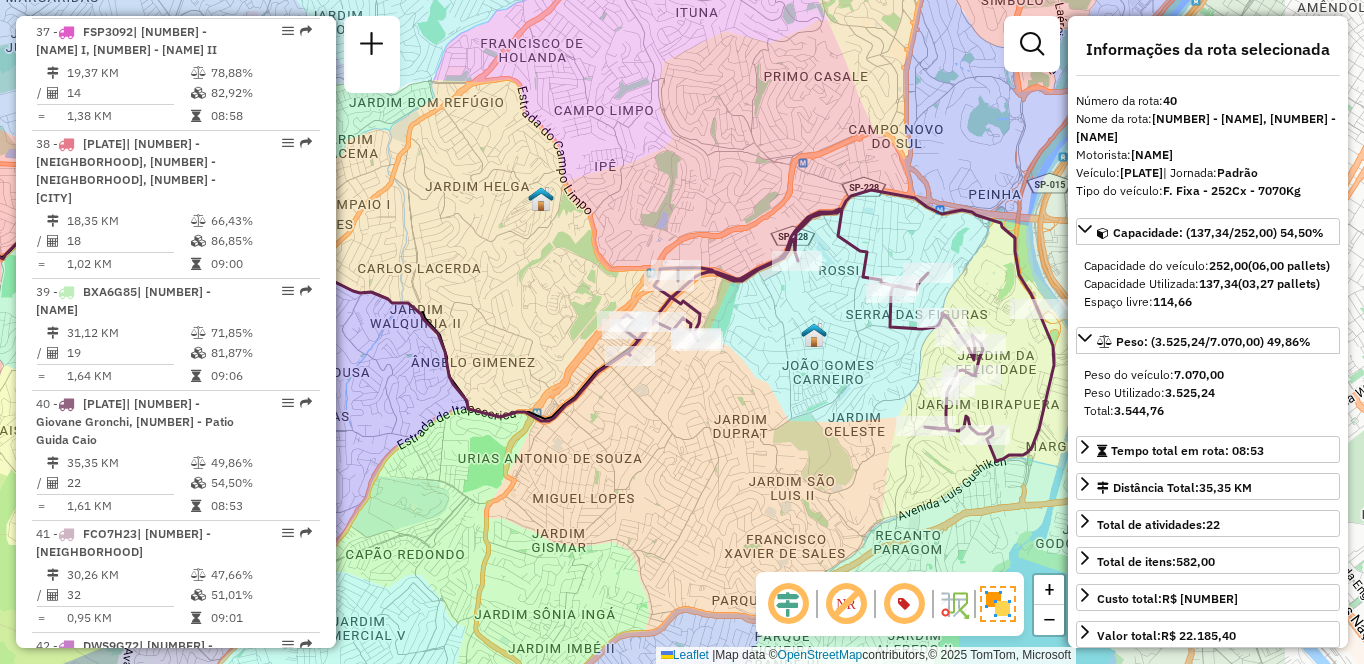 drag, startPoint x: 811, startPoint y: 463, endPoint x: 592, endPoint y: 458, distance: 219.05707 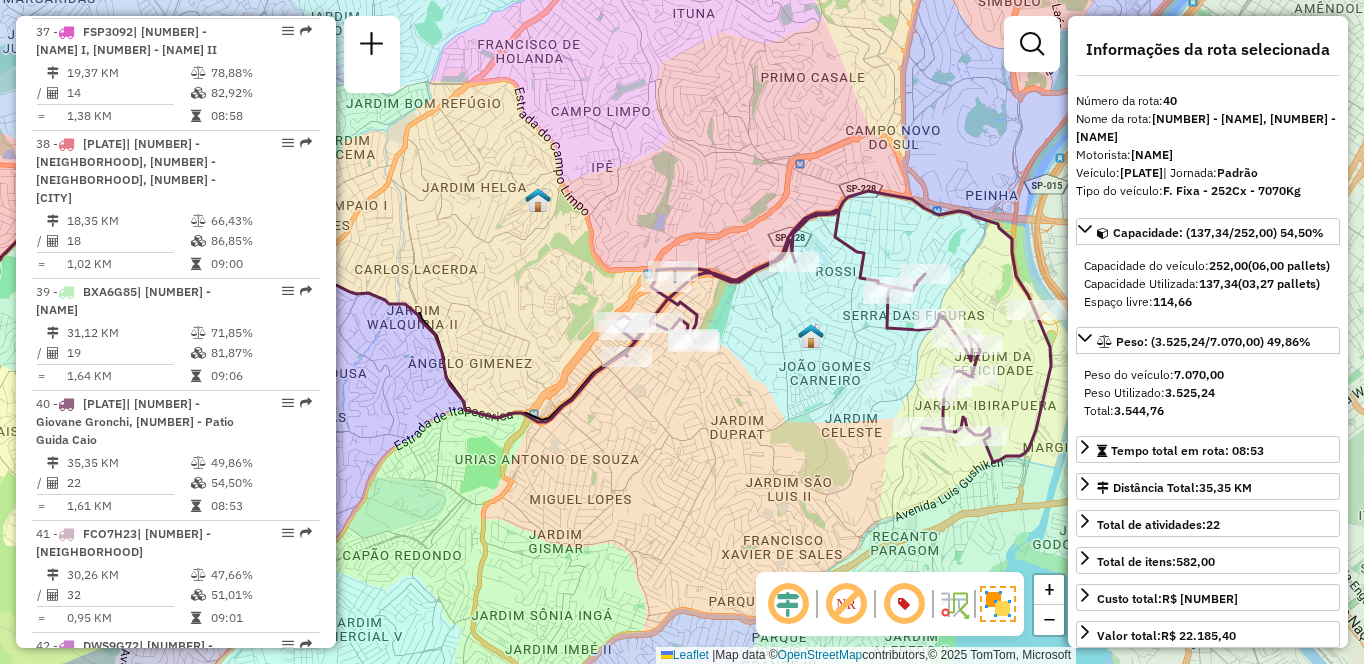 scroll, scrollTop: 3076, scrollLeft: 0, axis: vertical 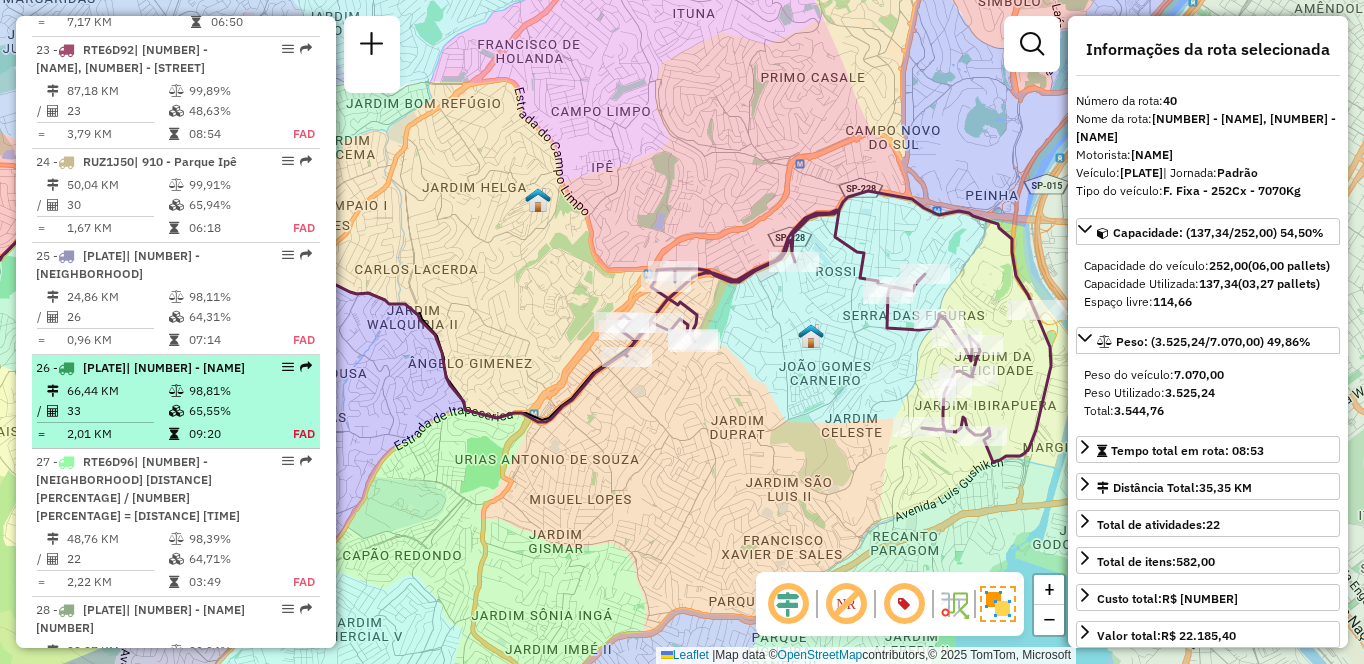 click on "66,44 KM" at bounding box center [117, 391] 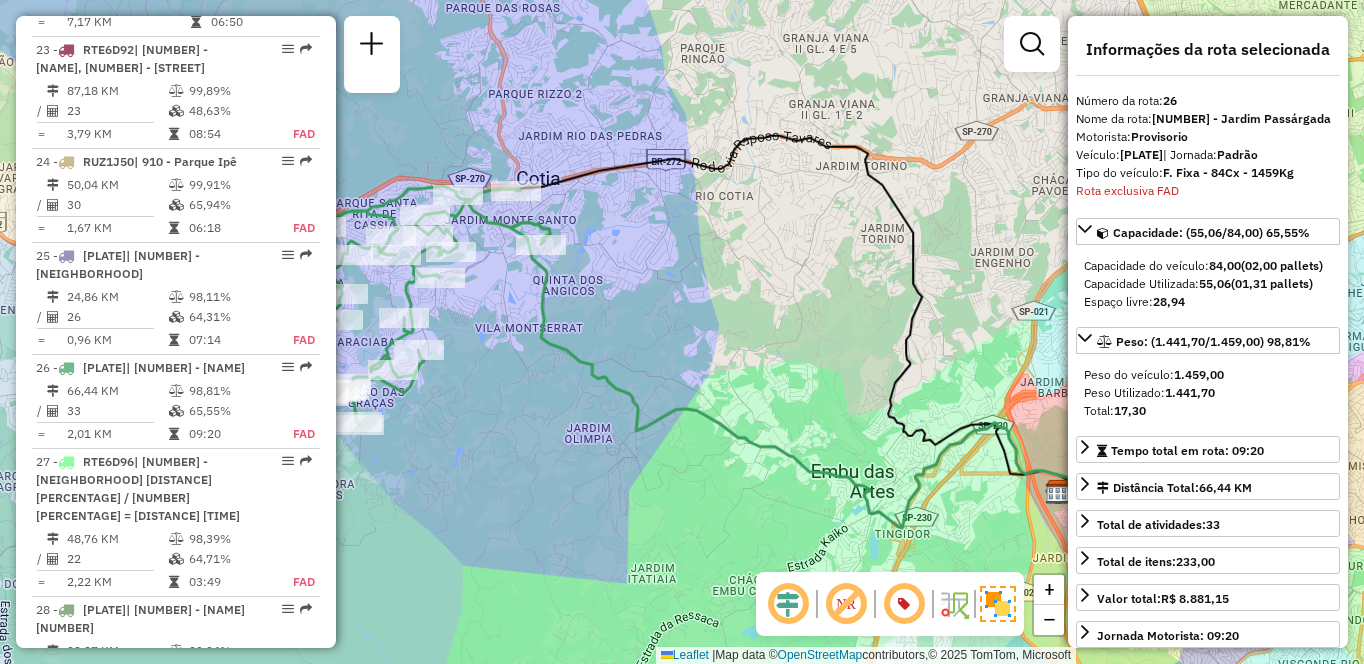 scroll, scrollTop: 3379, scrollLeft: 0, axis: vertical 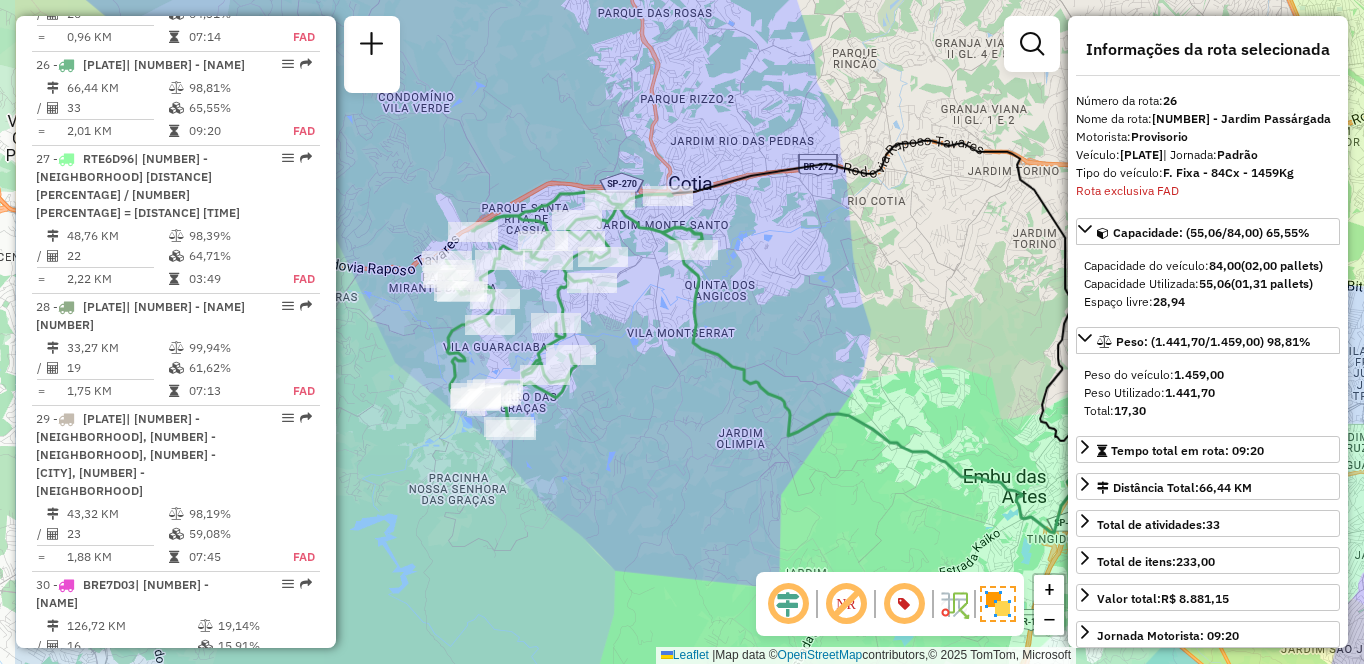drag, startPoint x: 523, startPoint y: 404, endPoint x: 680, endPoint y: 408, distance: 157.05095 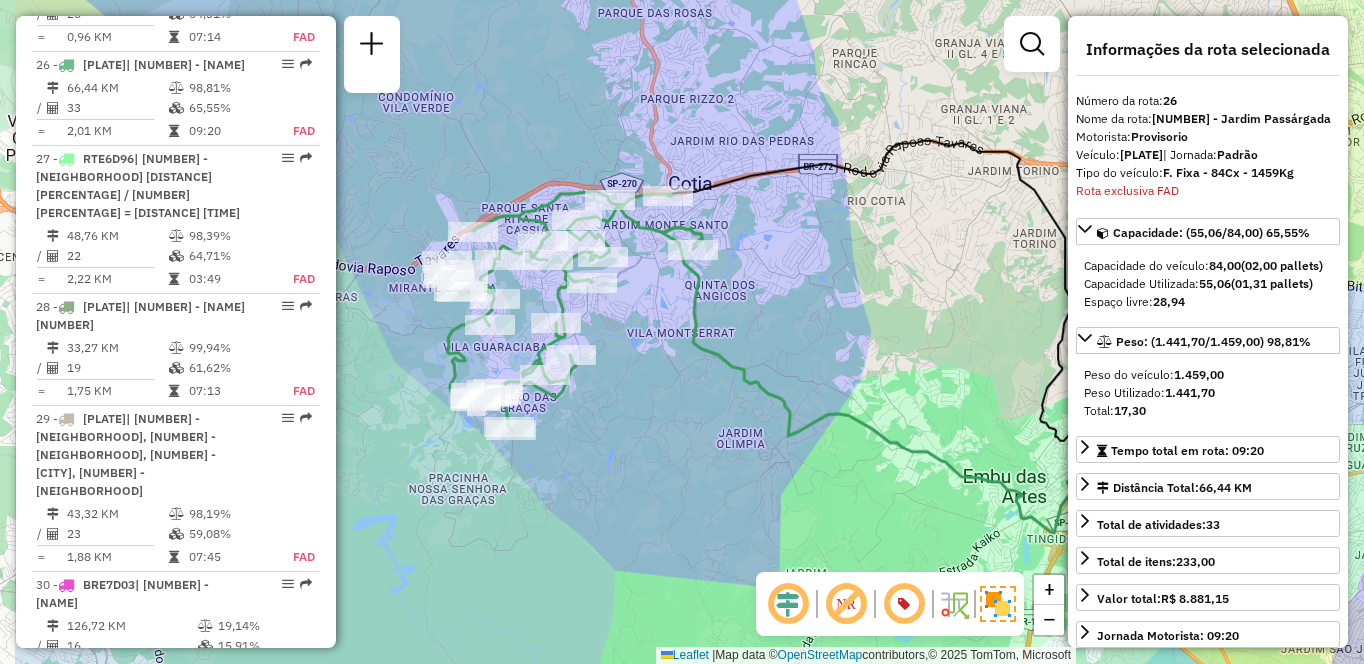 click on "Janela de atendimento Grade de atendimento Capacidade Transportadoras Veículos Cliente Pedidos  Rotas Selecione os dias de semana para filtrar as janelas de atendimento  Seg   Ter   Qua   Qui   Sex   Sáb   Dom  Informe o período da janela de atendimento: De: Até:  Filtrar exatamente a janela do cliente  Considerar janela de atendimento padrão  Selecione os dias de semana para filtrar as grades de atendimento  Seg   Ter   Qua   Qui   Sex   Sáb   Dom   Considerar clientes sem dia de atendimento cadastrado  Clientes fora do dia de atendimento selecionado Filtrar as atividades entre os valores definidos abaixo:  Peso mínimo:   Peso máximo:   Cubagem mínima:   Cubagem máxima:   De:   Até:  Filtrar as atividades entre o tempo de atendimento definido abaixo:  De:   Até:   Considerar capacidade total dos clientes não roteirizados Transportadora: Selecione um ou mais itens Tipo de veículo: Selecione um ou mais itens Veículo: Selecione um ou mais itens Motorista: Selecione um ou mais itens Nome: Rótulo:" 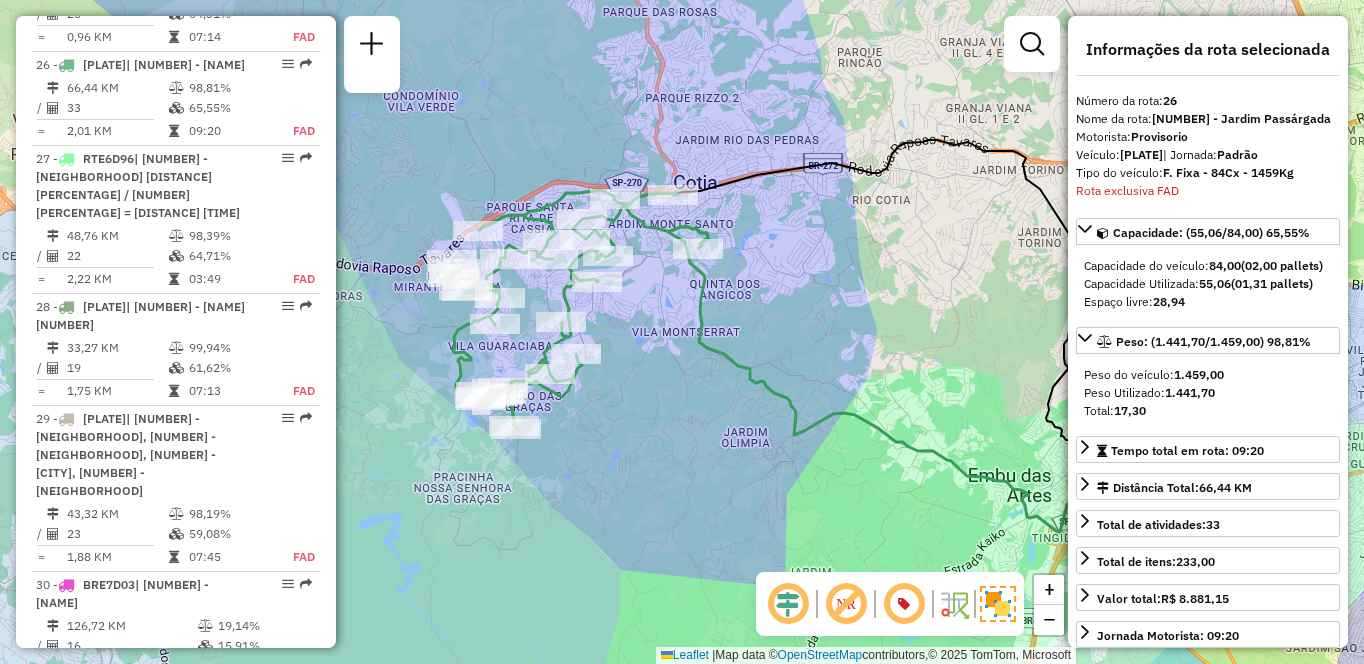 scroll, scrollTop: 4940, scrollLeft: 0, axis: vertical 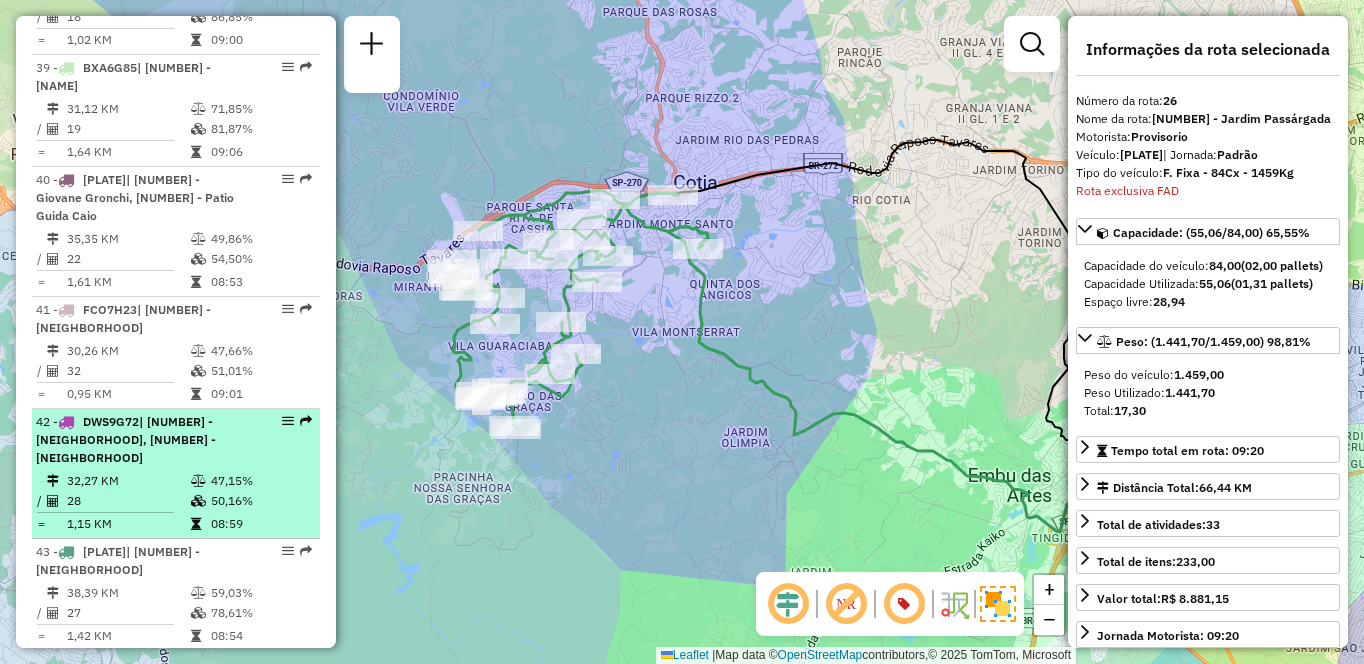 click on "| [NUMBER] - [NEIGHBORHOOD], [NUMBER] - [NEIGHBORHOOD]" at bounding box center [126, 439] 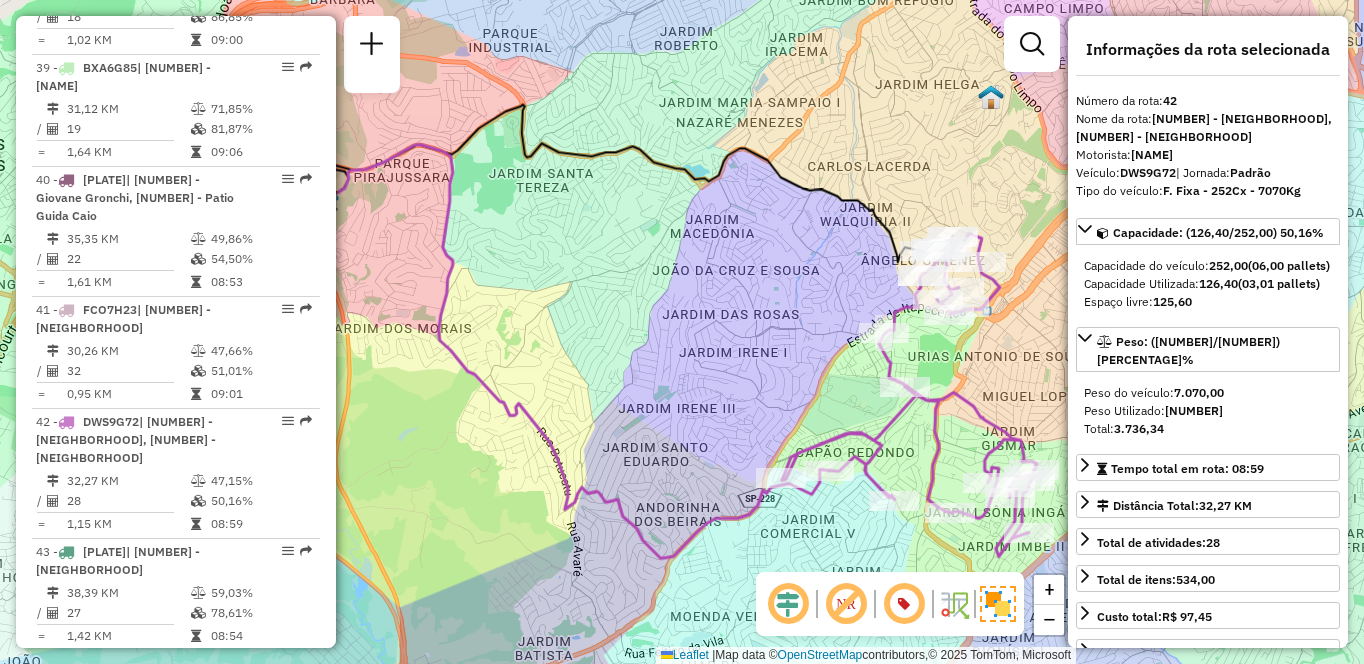 scroll, scrollTop: 622, scrollLeft: 0, axis: vertical 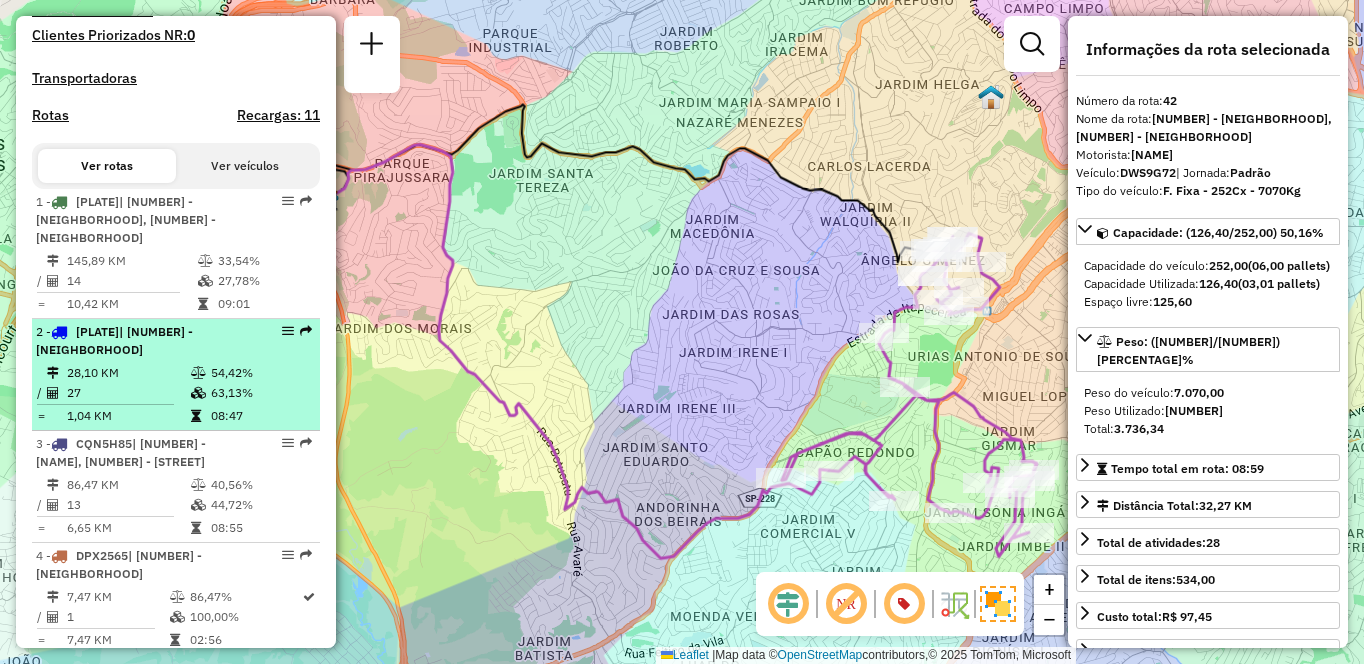 click on "28,10 KM" at bounding box center (128, 373) 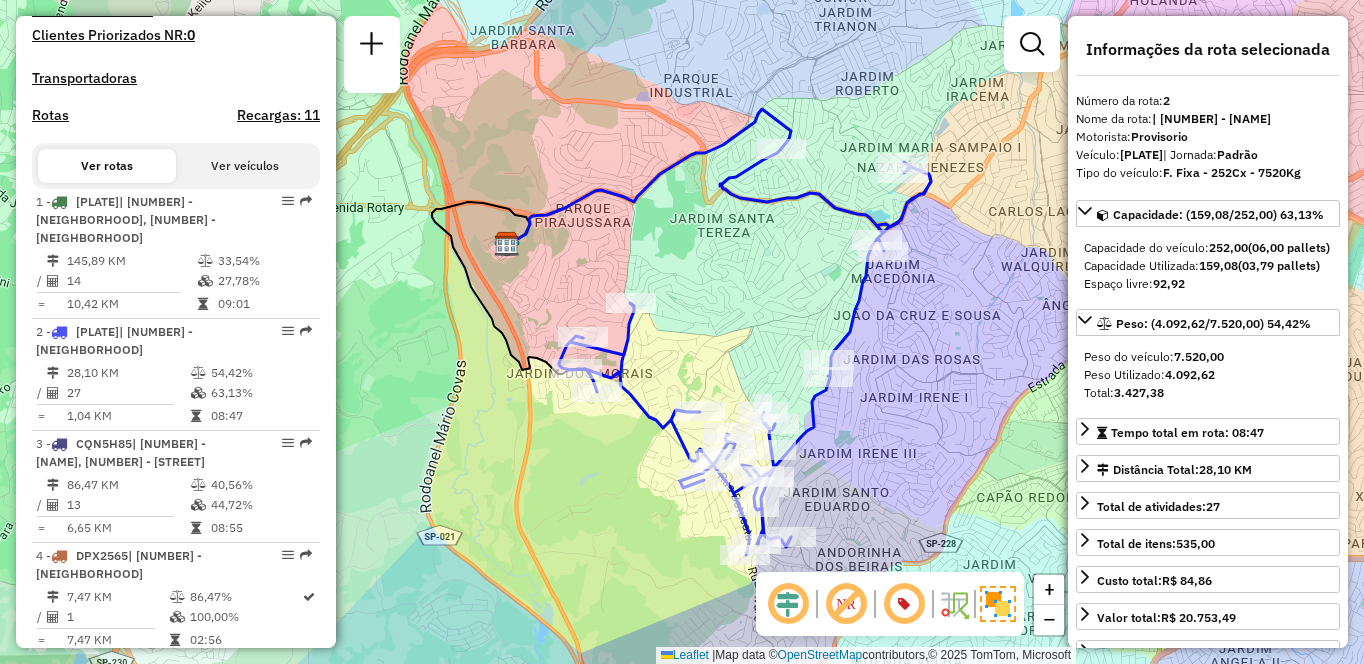 scroll, scrollTop: 2964, scrollLeft: 0, axis: vertical 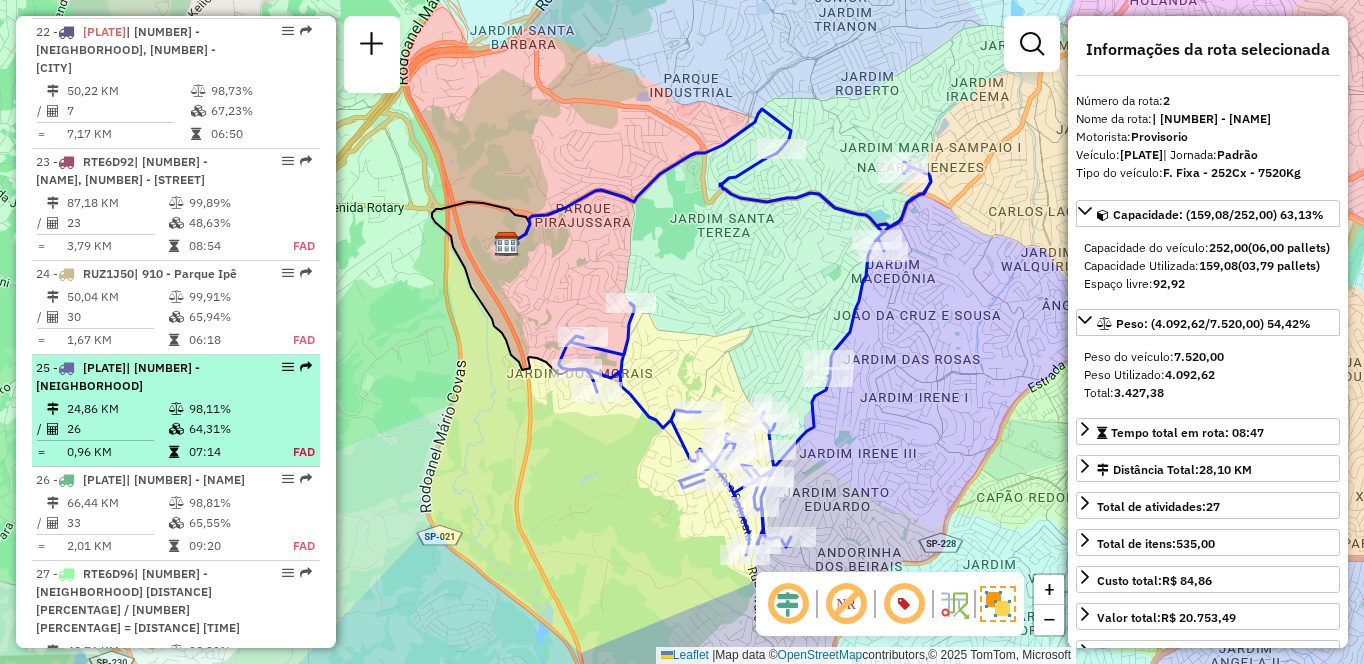 click on "64,31%" at bounding box center (229, 429) 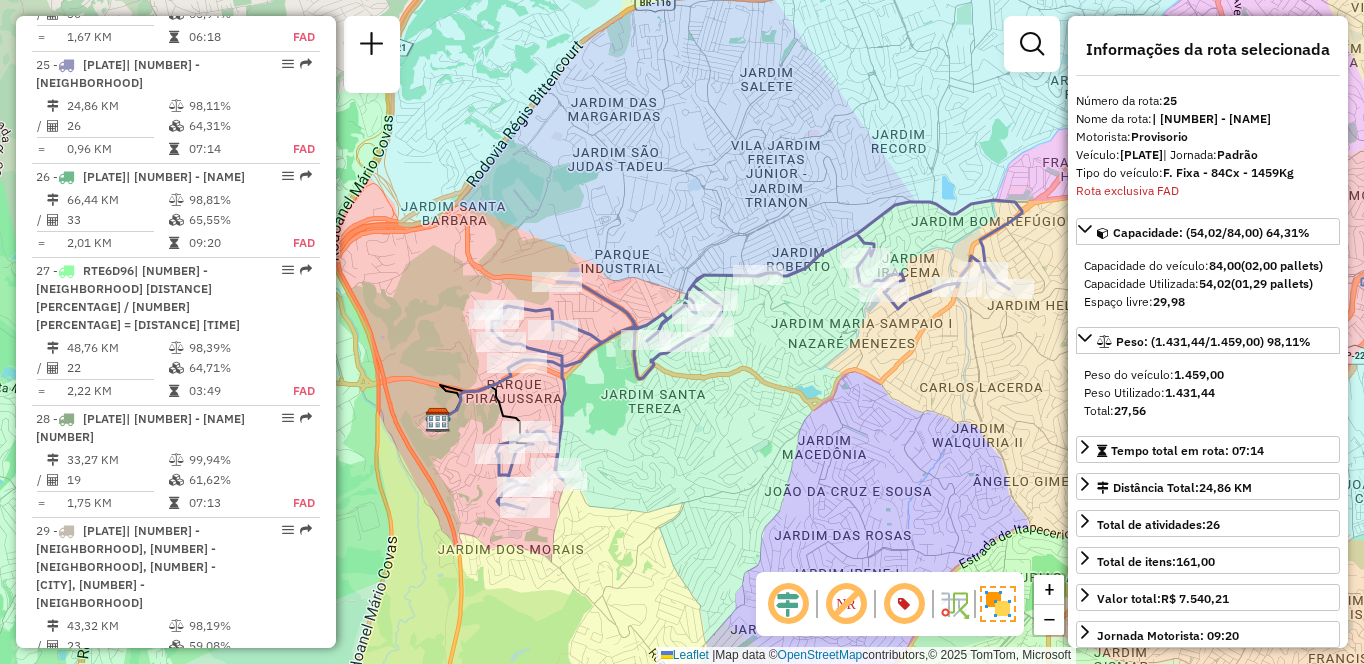 scroll, scrollTop: 2740, scrollLeft: 0, axis: vertical 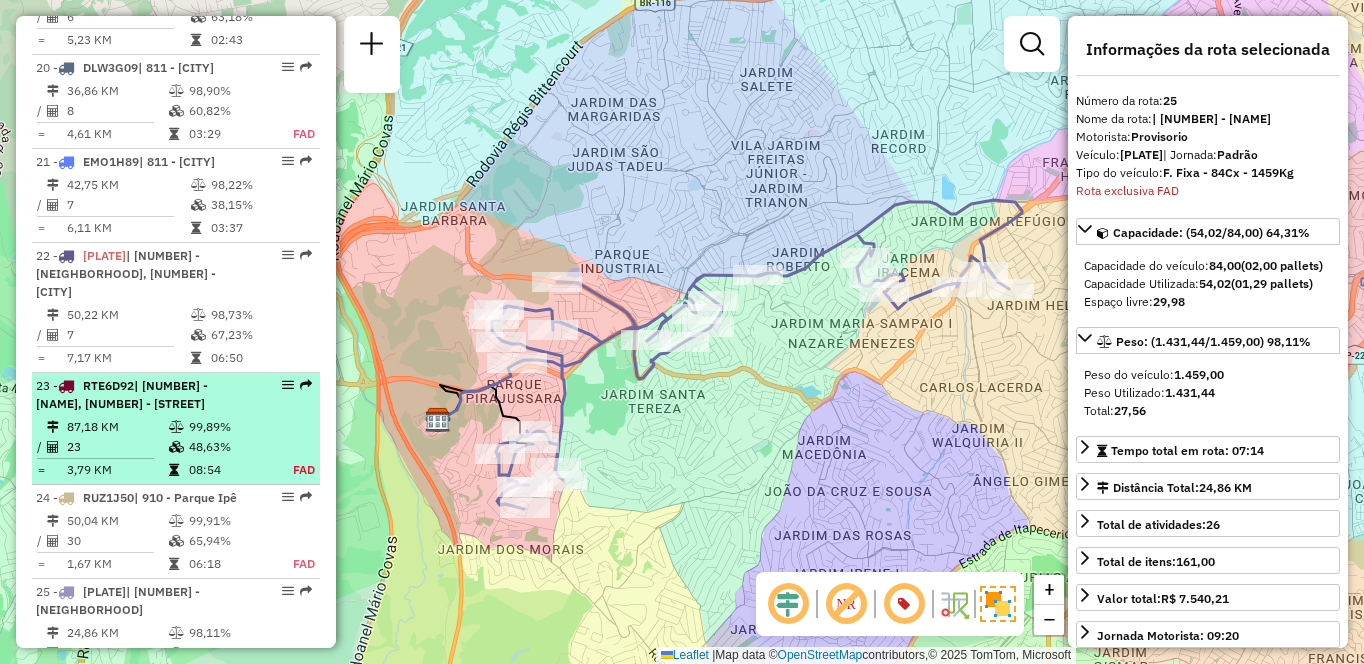 click on "| [NUMBER] - [NAME], [NUMBER] - [STREET]" at bounding box center (122, 394) 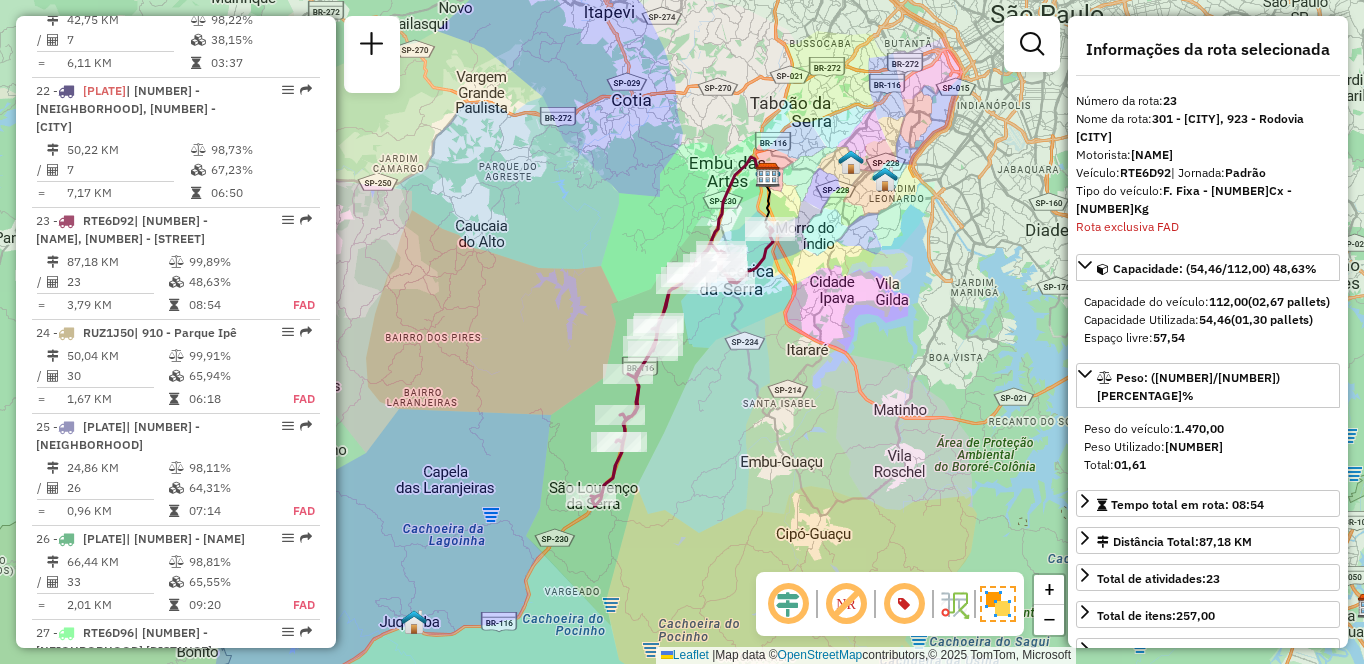 scroll, scrollTop: 3043, scrollLeft: 0, axis: vertical 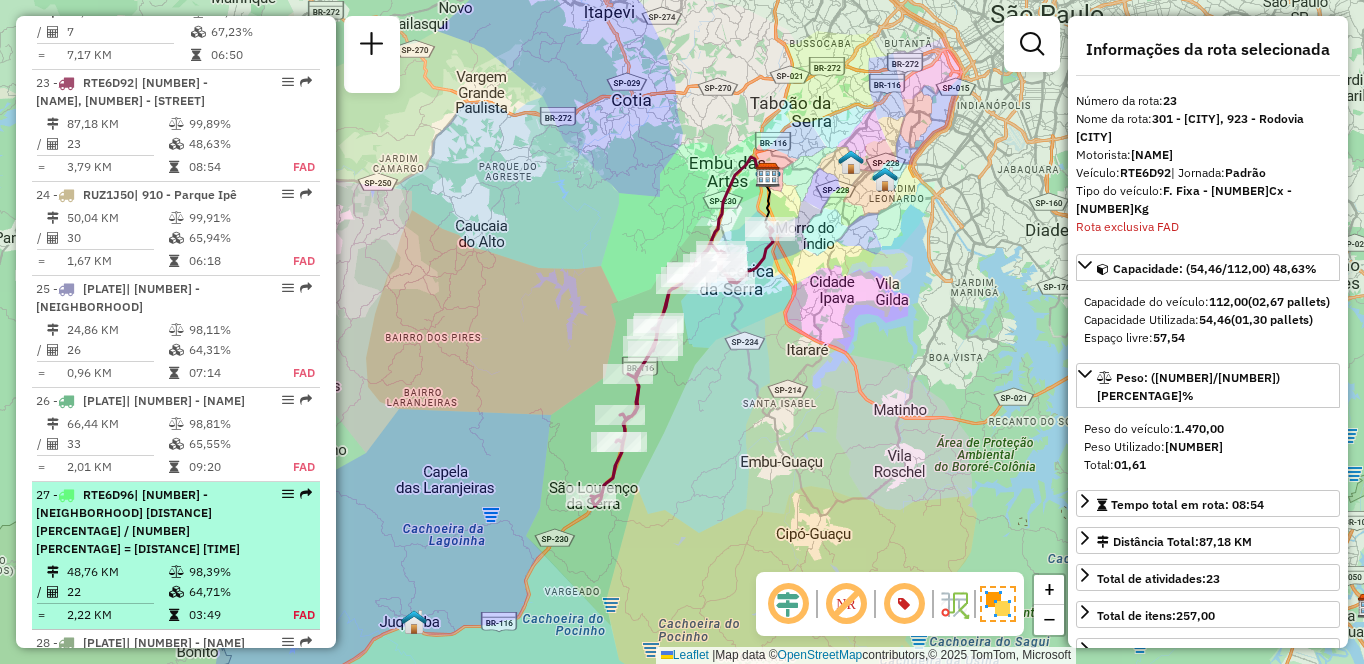 click at bounding box center [176, 572] 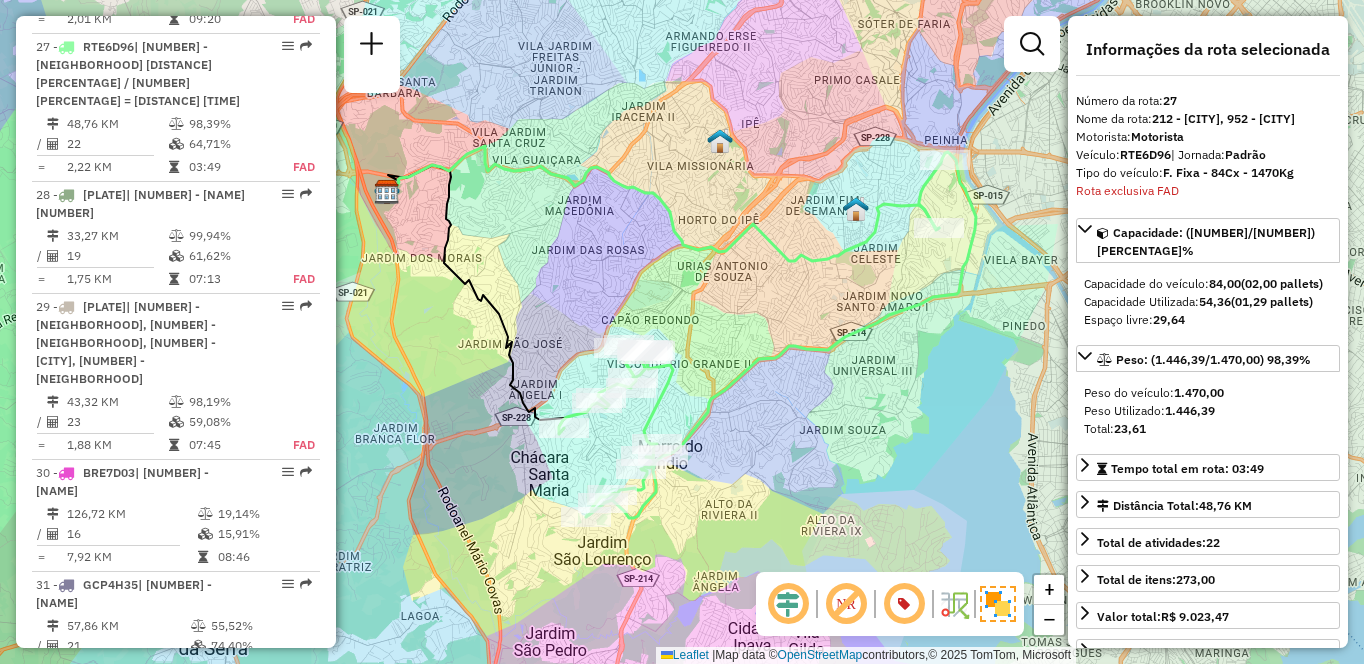 scroll, scrollTop: 4716, scrollLeft: 0, axis: vertical 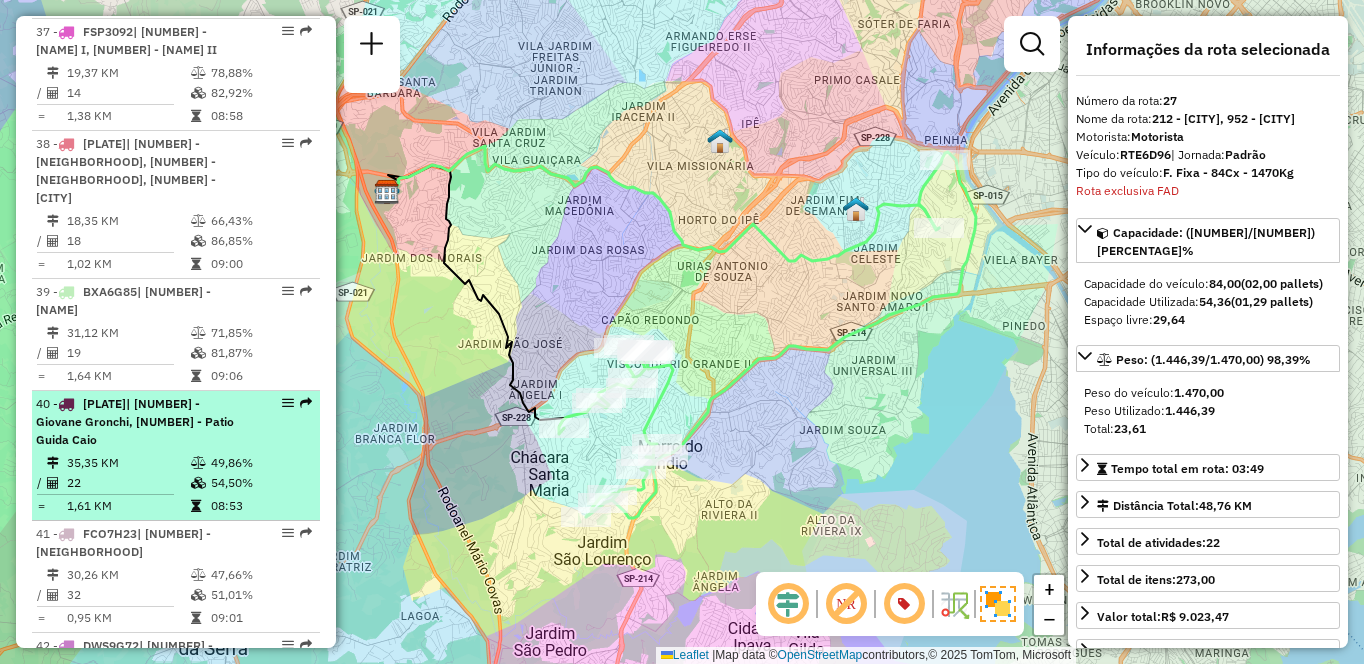 click on "49,86%" at bounding box center [260, 463] 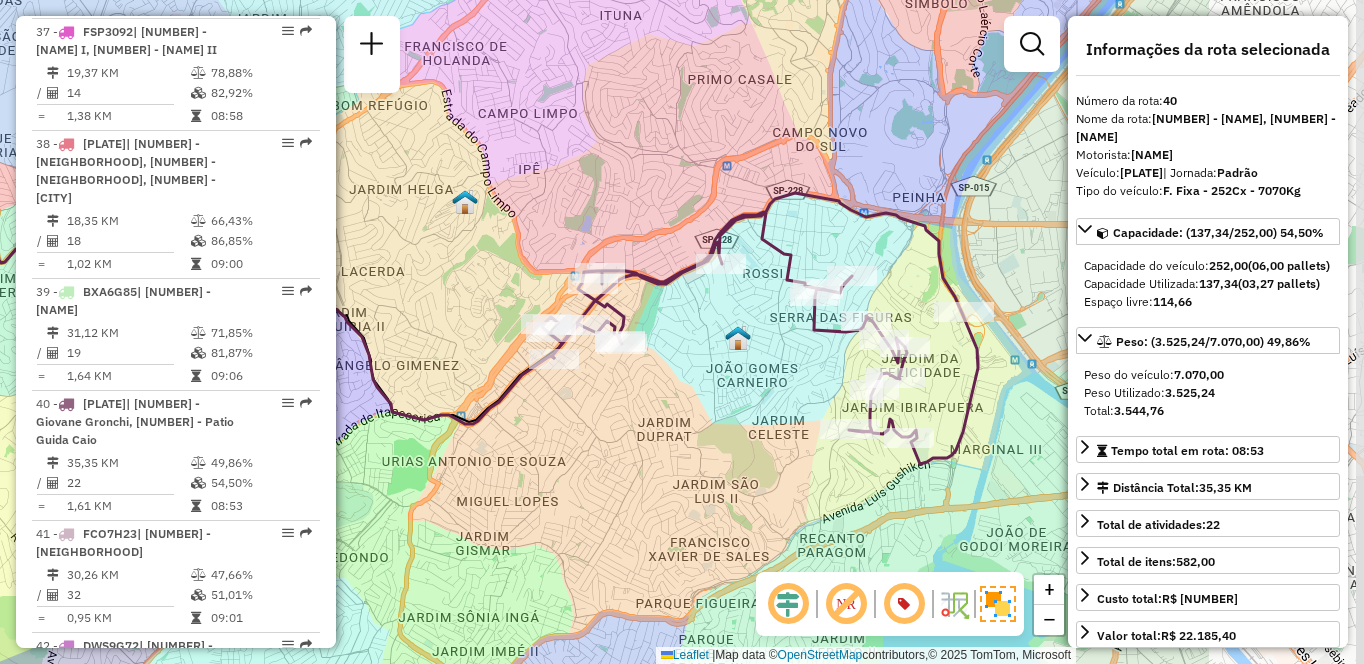 drag, startPoint x: 890, startPoint y: 436, endPoint x: 639, endPoint y: 437, distance: 251.002 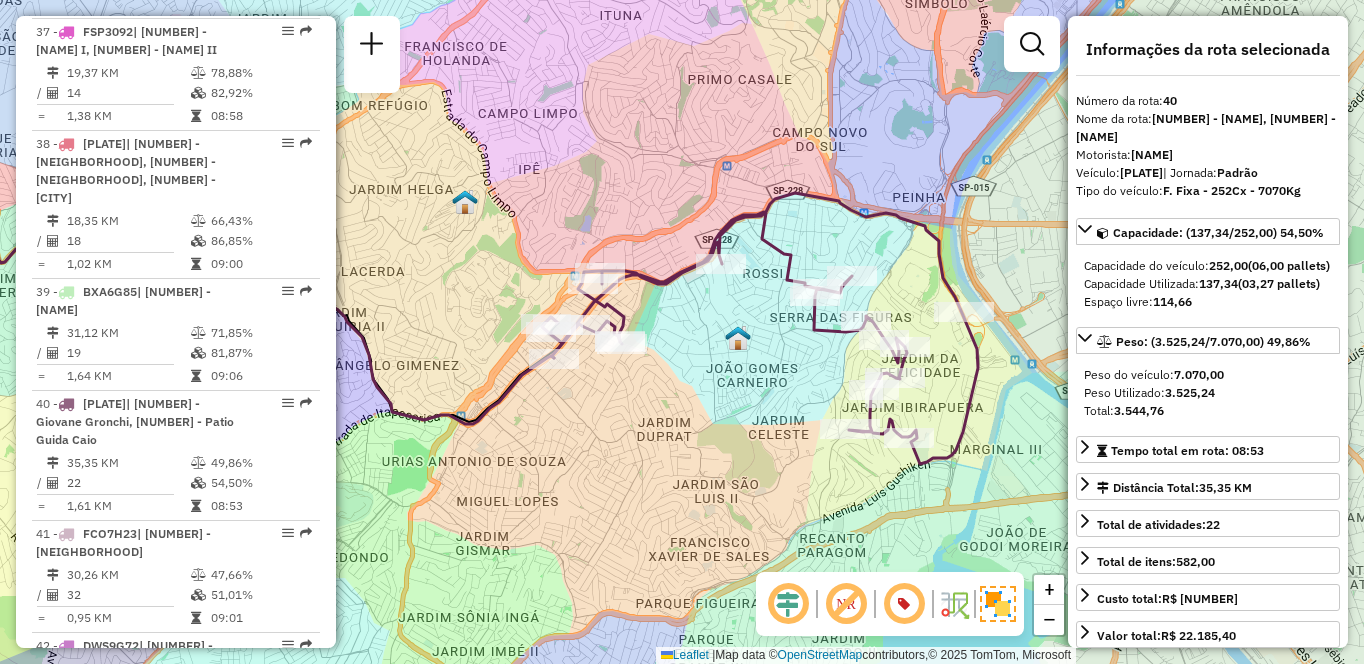 scroll, scrollTop: 1034, scrollLeft: 0, axis: vertical 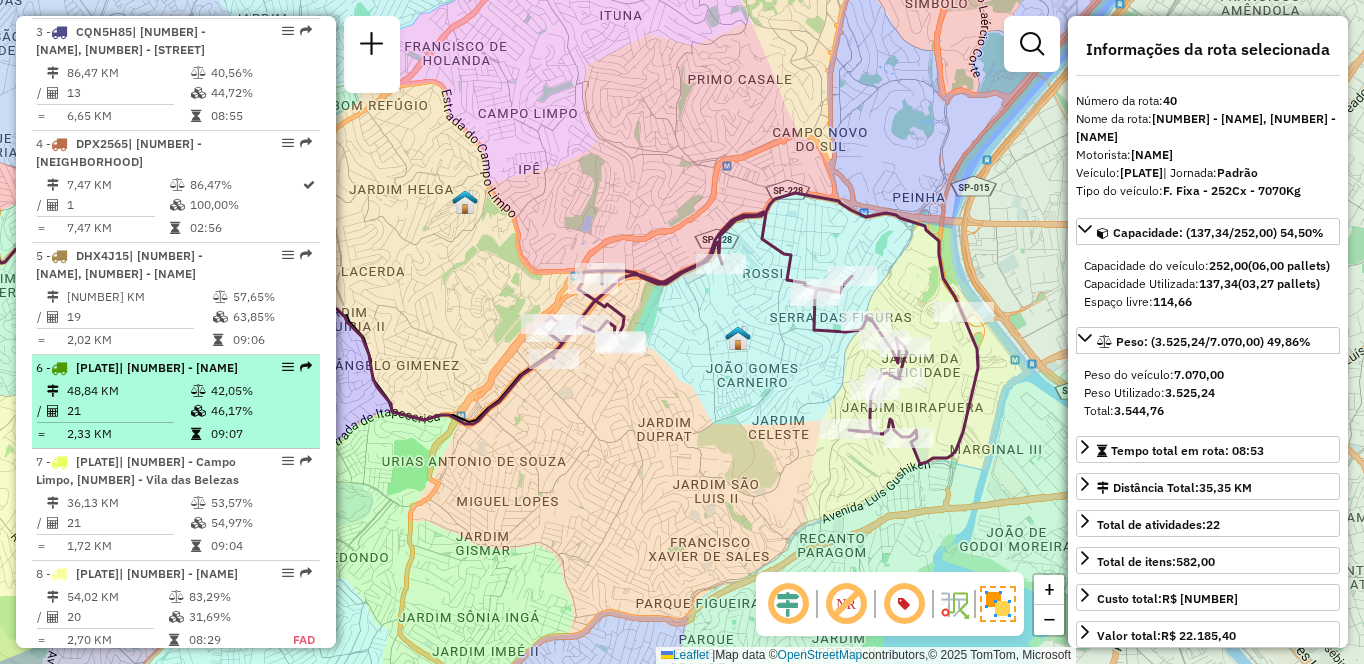 click on "46,17%" at bounding box center (260, 411) 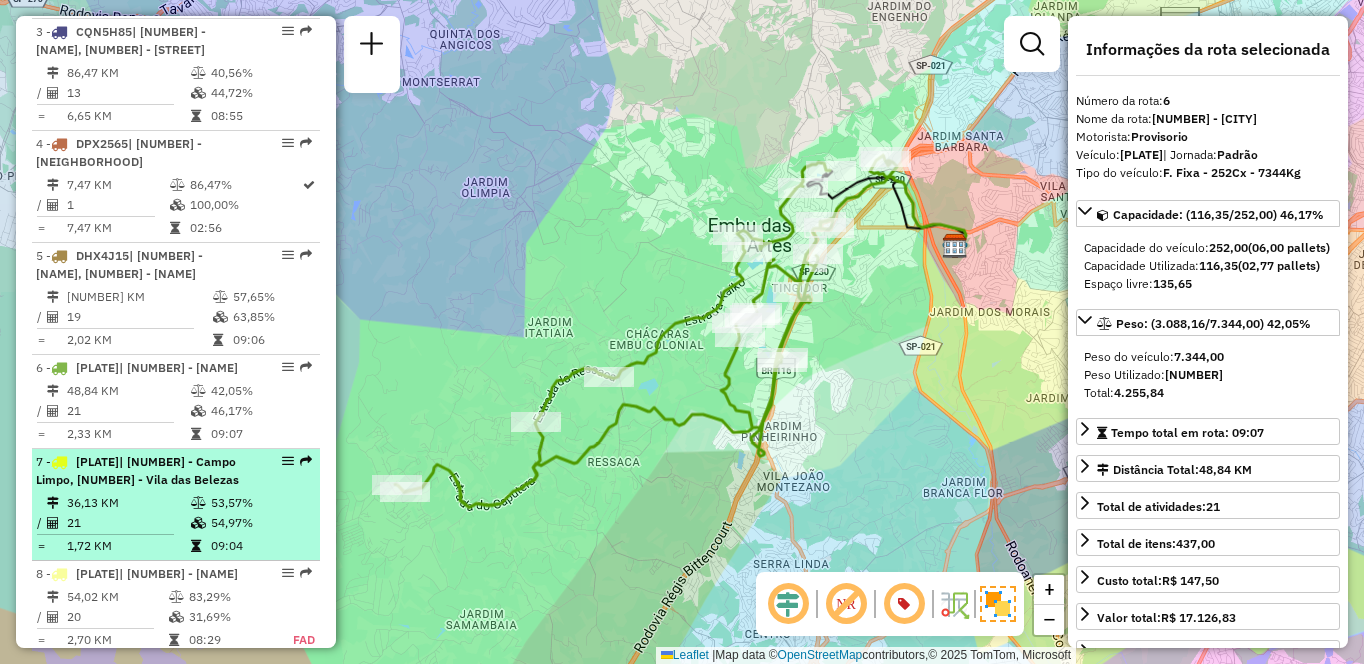 click on "36,13 KM" at bounding box center [128, 503] 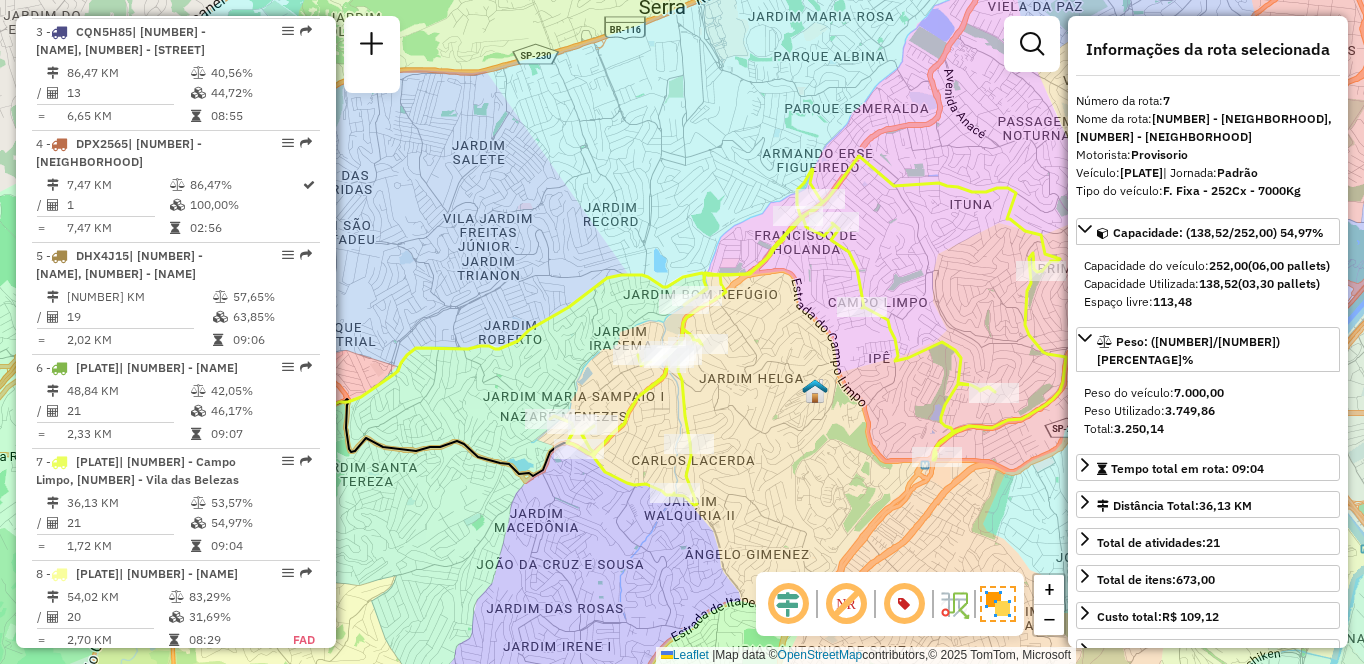 drag, startPoint x: 905, startPoint y: 432, endPoint x: 840, endPoint y: 429, distance: 65.06919 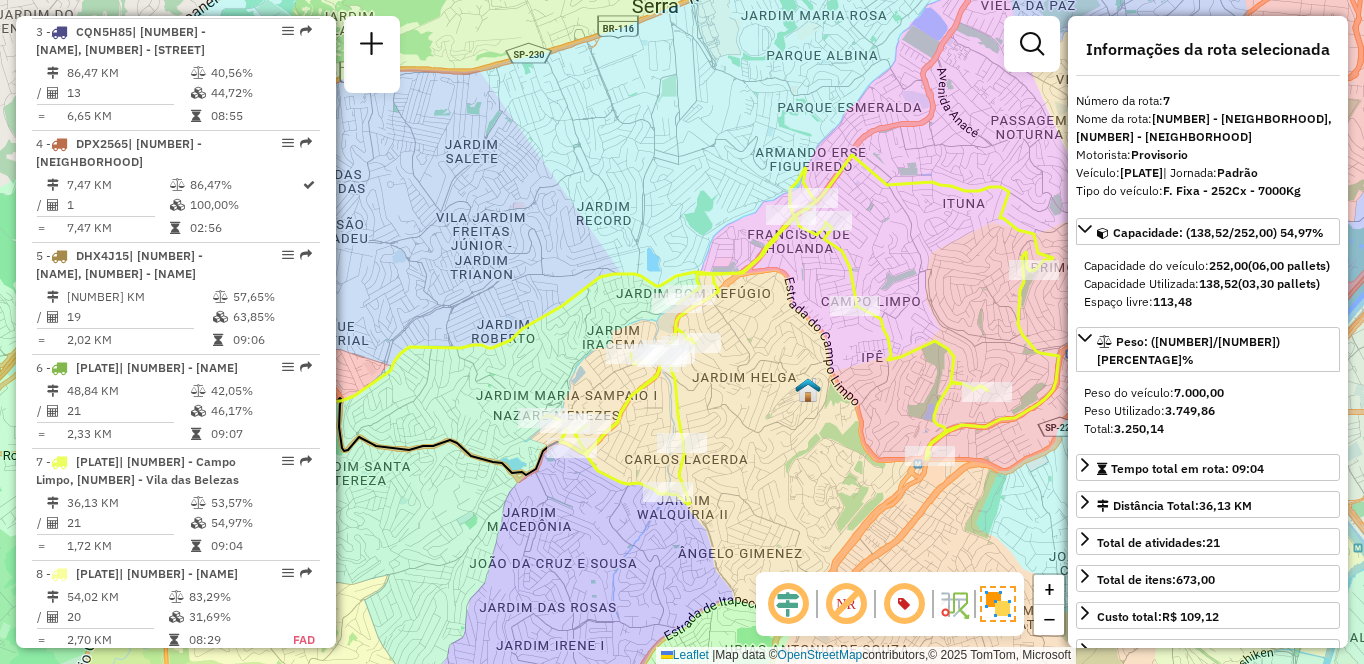 scroll, scrollTop: 4604, scrollLeft: 0, axis: vertical 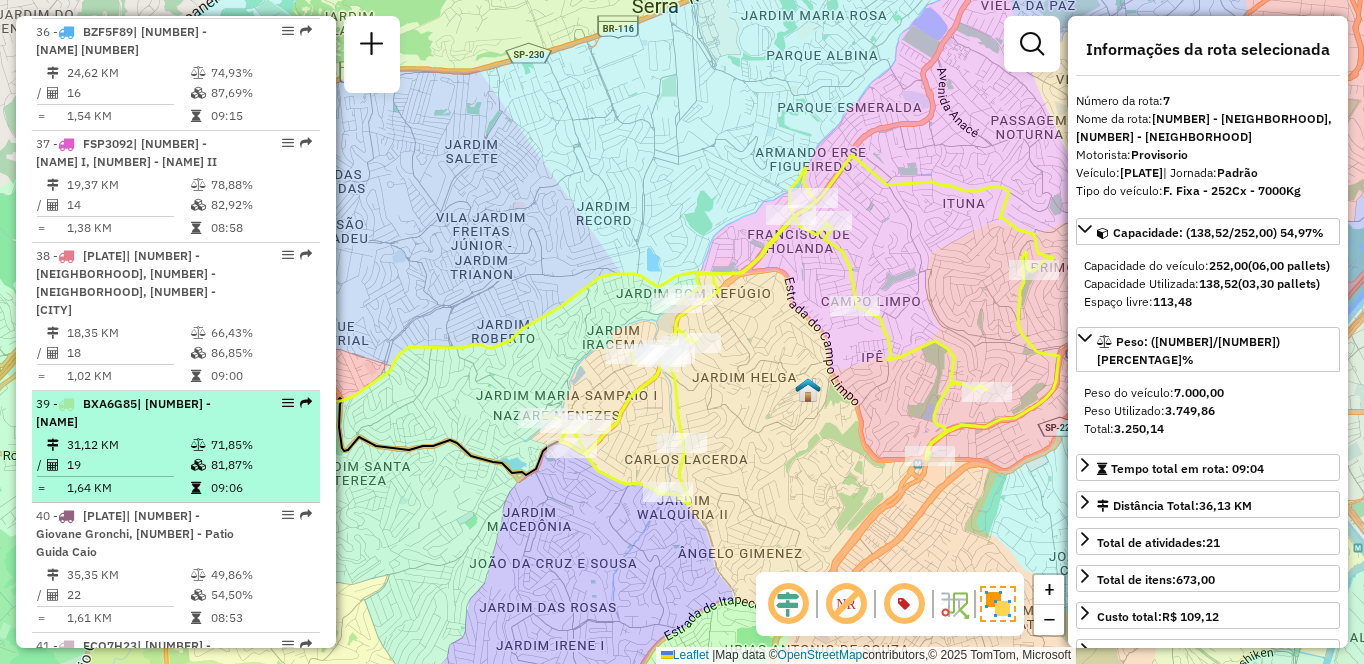 click on "[NUMBER] -       [PLATE]   | [NUMBER] -  [NEIGHBORHOOD]" at bounding box center (142, 413) 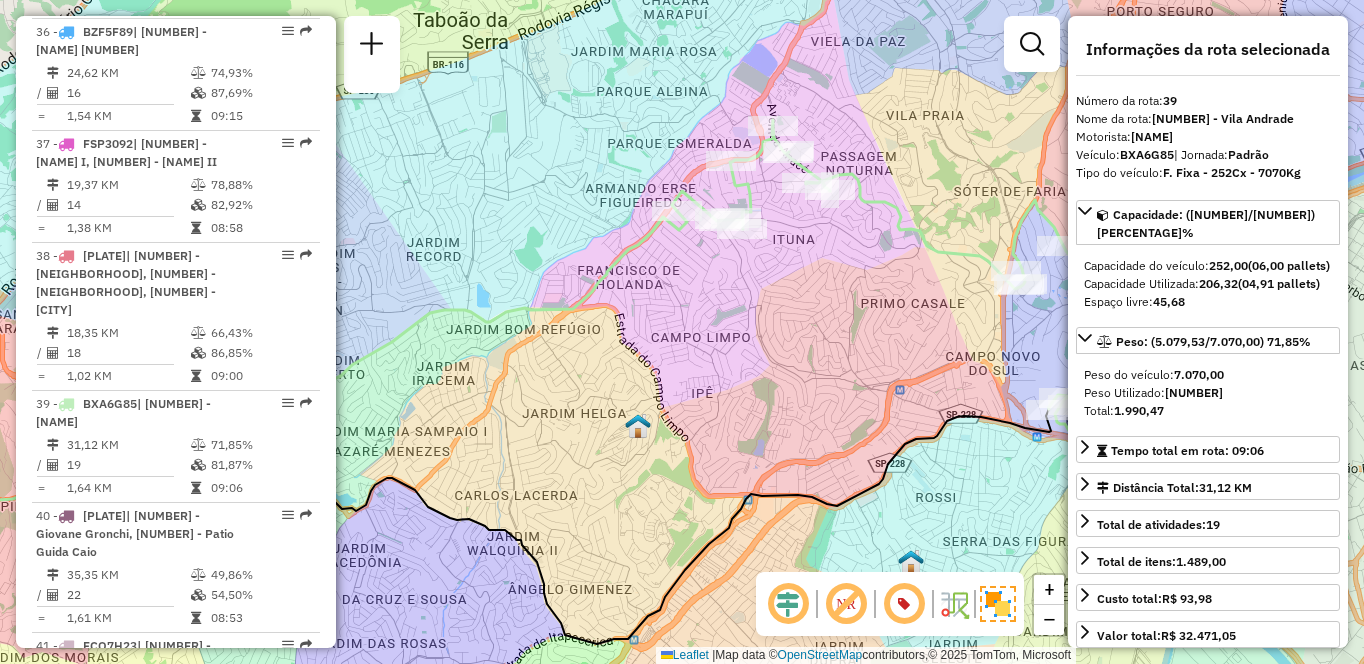 drag, startPoint x: 866, startPoint y: 305, endPoint x: 770, endPoint y: 348, distance: 105.1903 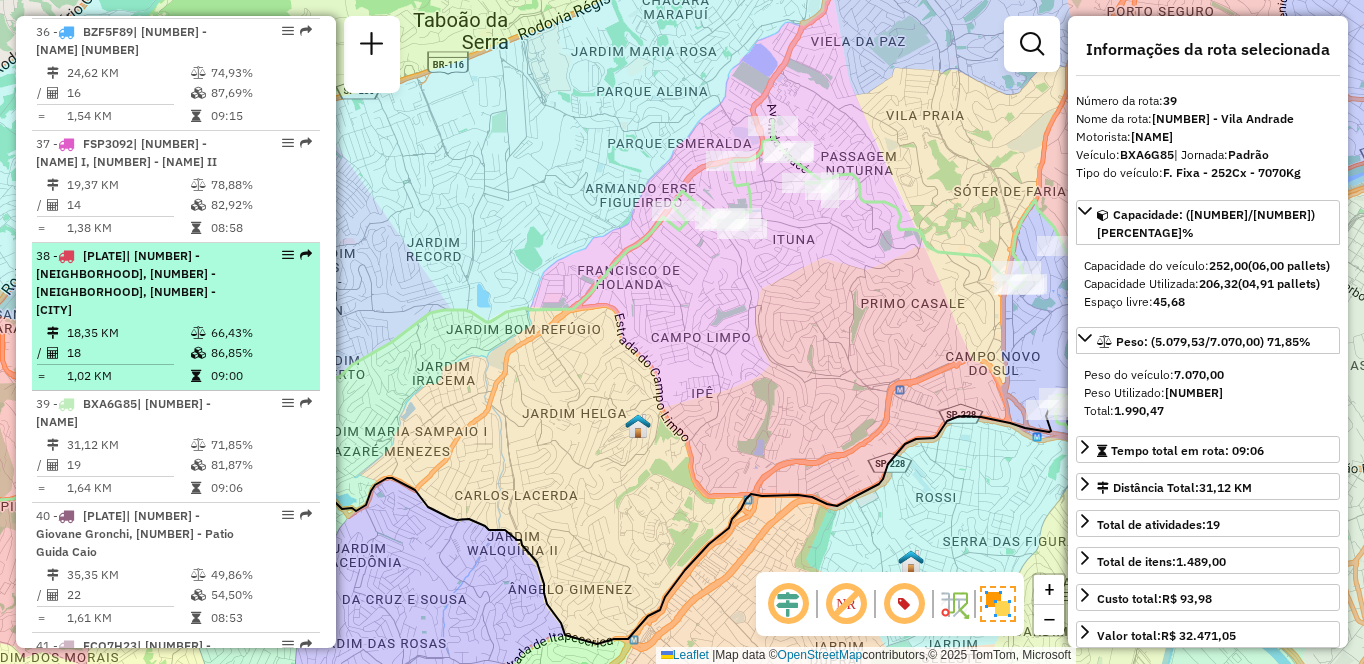 click on "| [NUMBER] - [NEIGHBORHOOD], [NUMBER] - [NEIGHBORHOOD], [NUMBER] - [CITY]" at bounding box center (126, 282) 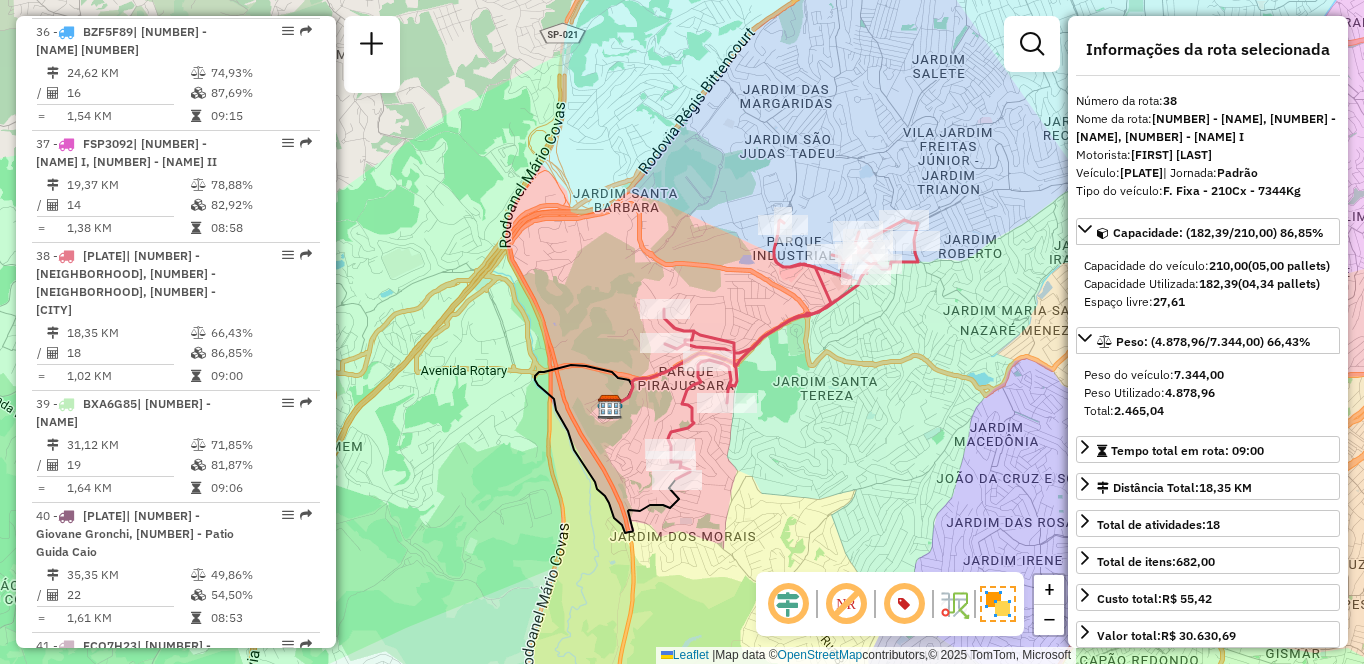 scroll, scrollTop: 4250, scrollLeft: 0, axis: vertical 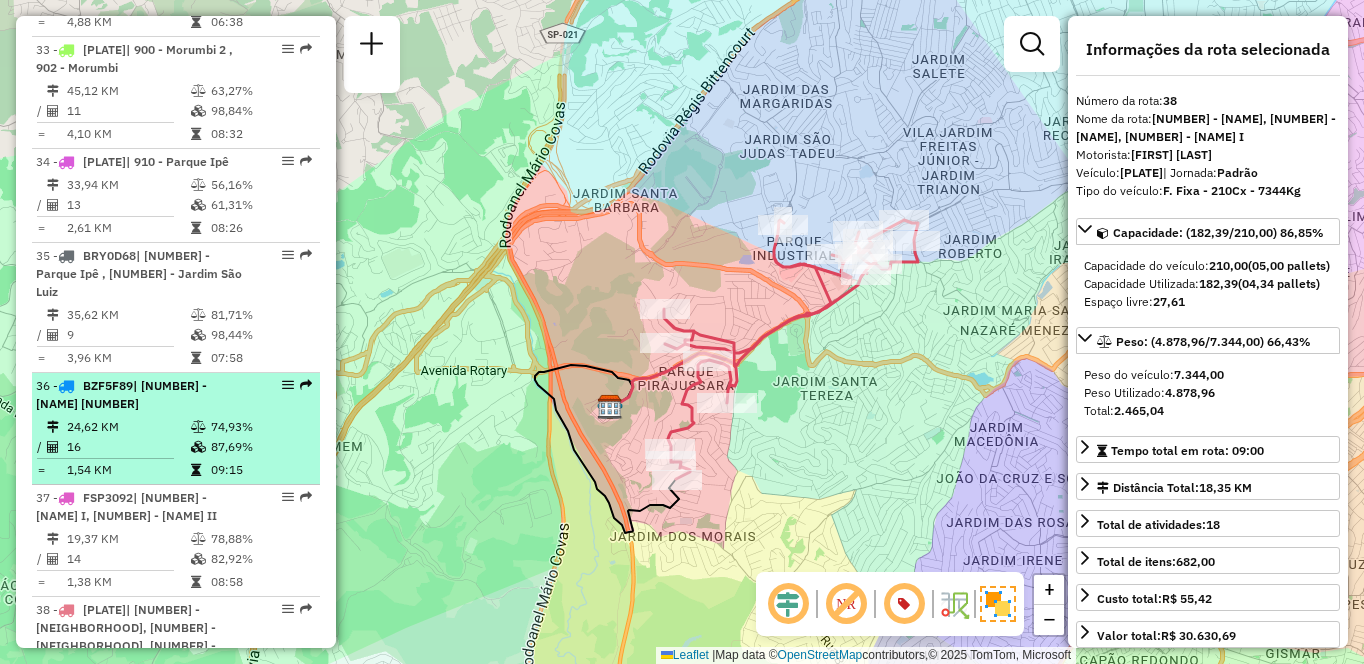 click on "| [NUMBER] - [CITY] , [NUMBER] - [NEIGHBORHOOD], [NUMBER] - [CITY] [NUMBER] KM [PERCENTAGE]%  /  [NUMBER]   [PERCENTAGE]%     =  [NUMBER] KM [TIME]" at bounding box center (176, 429) 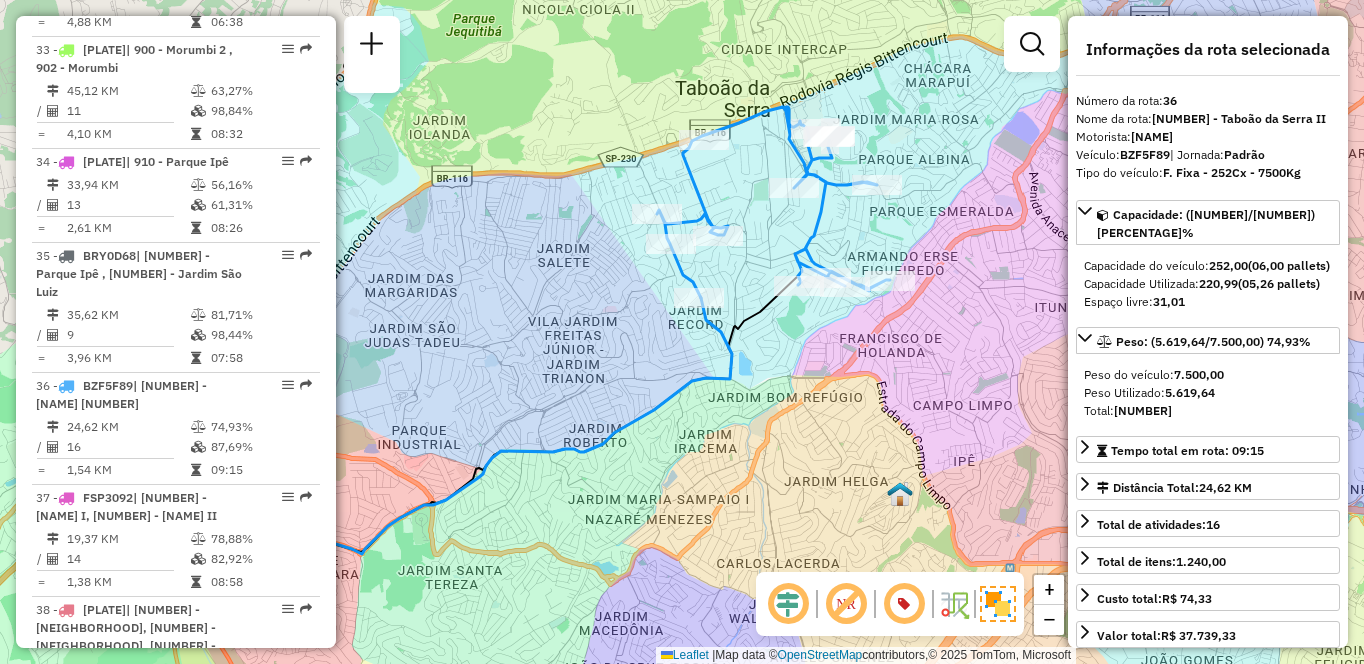 drag, startPoint x: 924, startPoint y: 371, endPoint x: 838, endPoint y: 392, distance: 88.52683 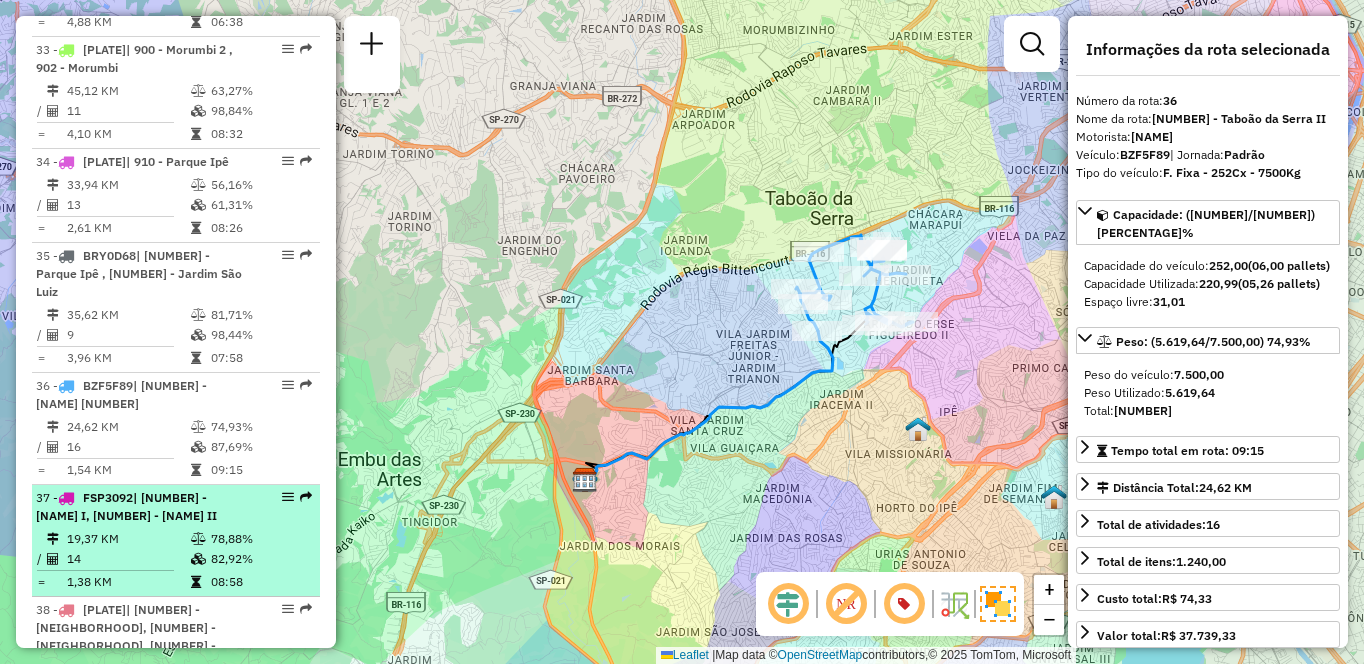 click on "| [NUMBER] - [NAME] I, [NUMBER] - [NAME] II" at bounding box center [126, 506] 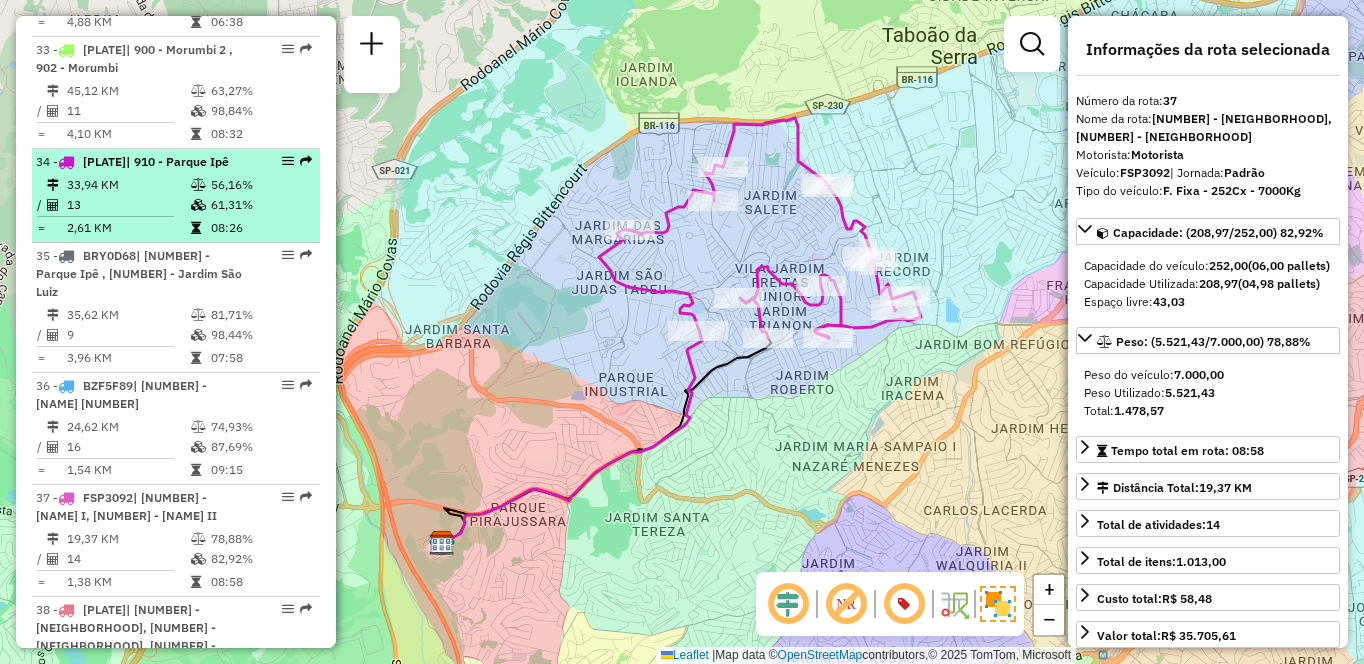 click on "13" at bounding box center (128, 205) 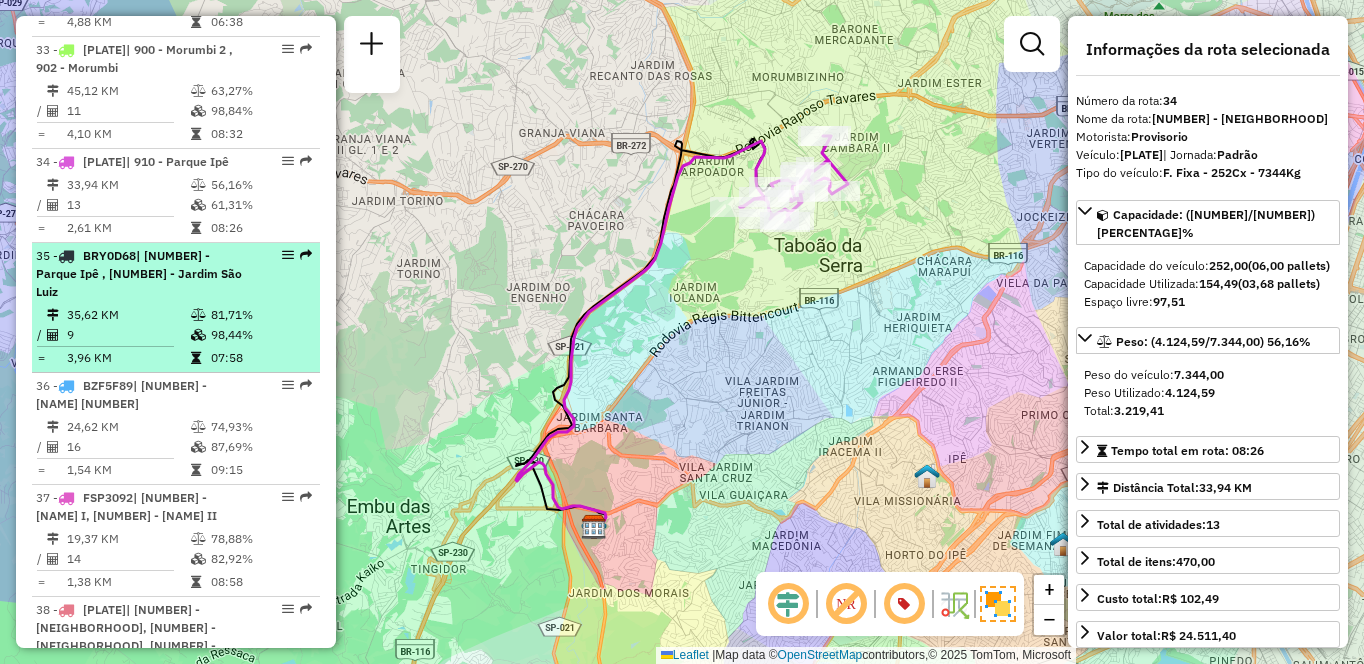 click at bounding box center (198, 315) 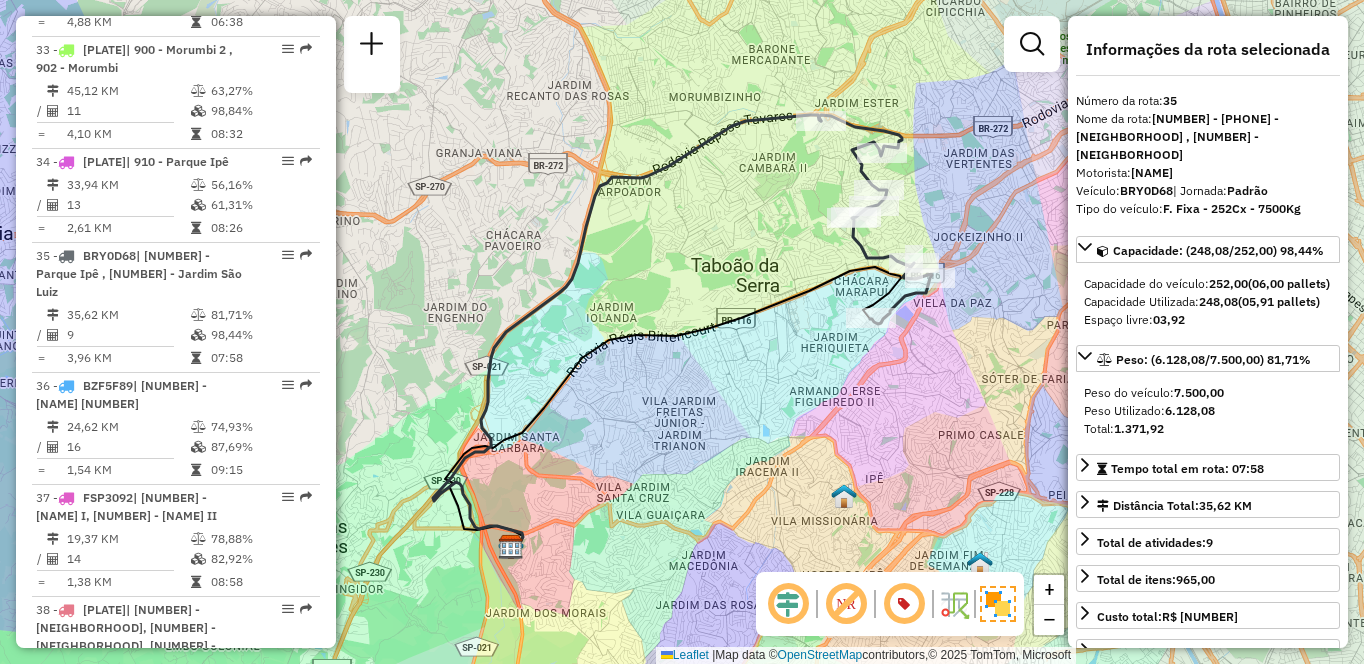scroll, scrollTop: 4716, scrollLeft: 0, axis: vertical 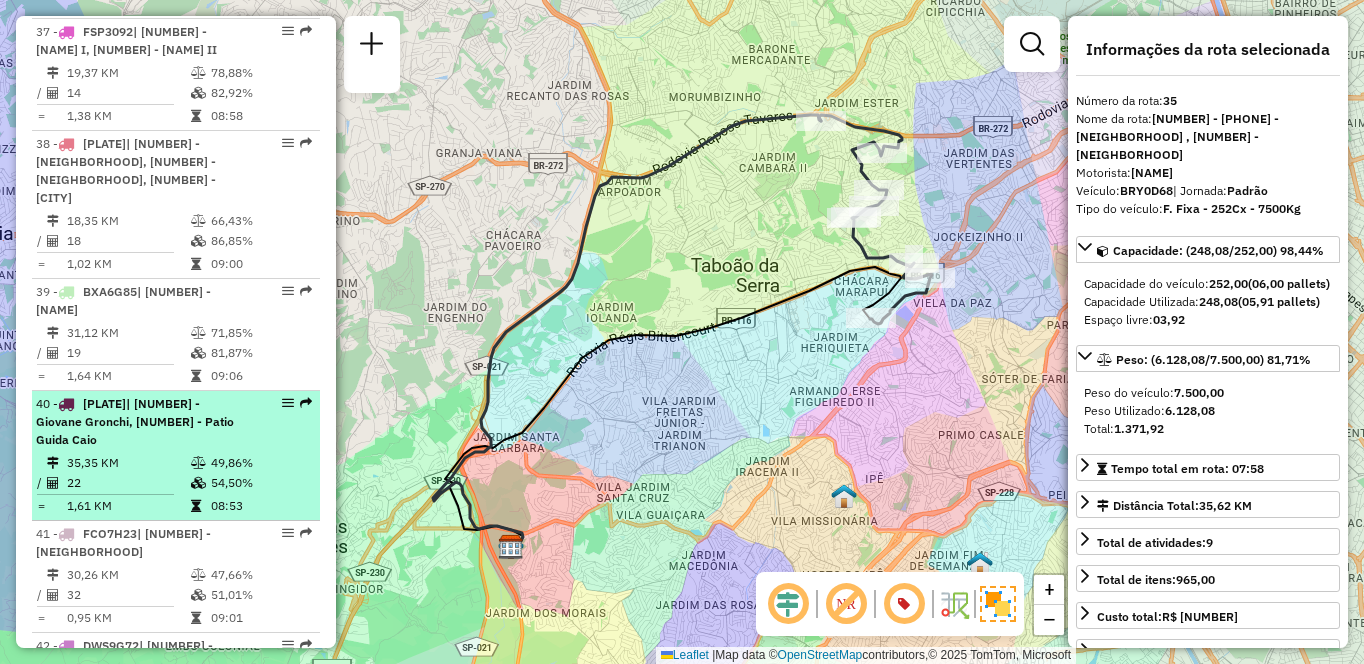 click on "| [NUMBER] - Giovane Gronchi, [NUMBER] - Patio Guida Caio" at bounding box center (135, 421) 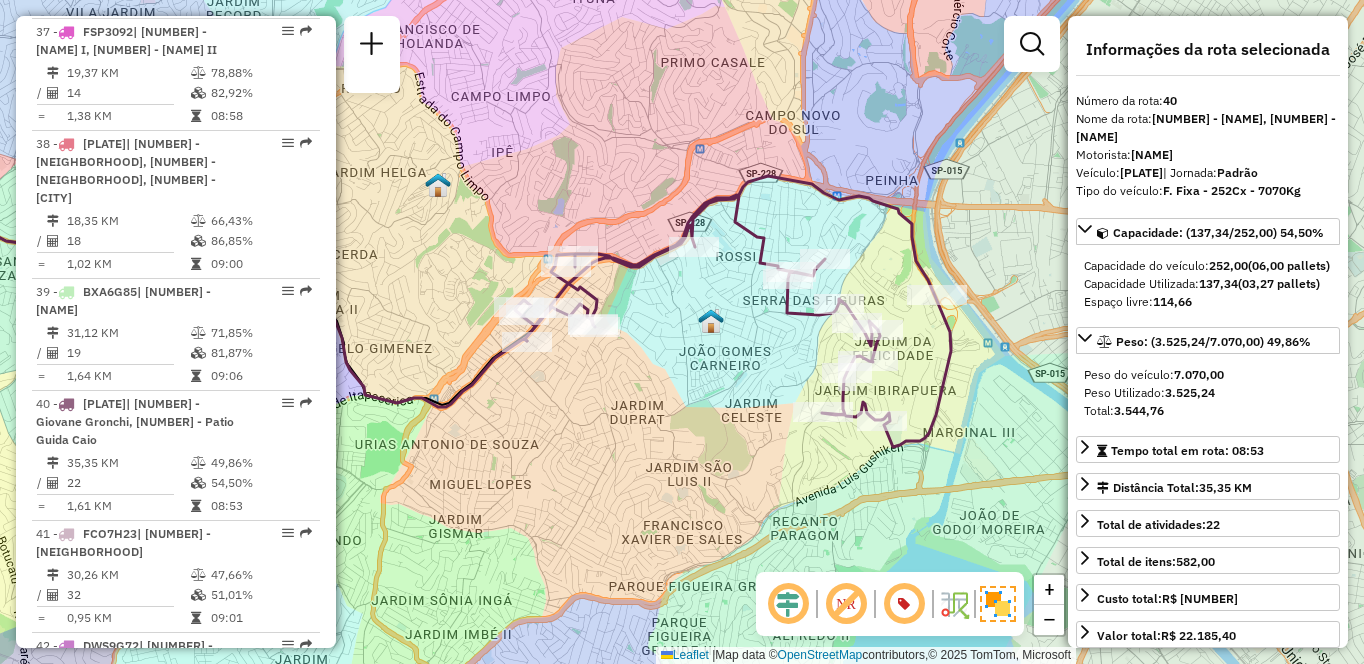 drag, startPoint x: 823, startPoint y: 459, endPoint x: 703, endPoint y: 449, distance: 120.41595 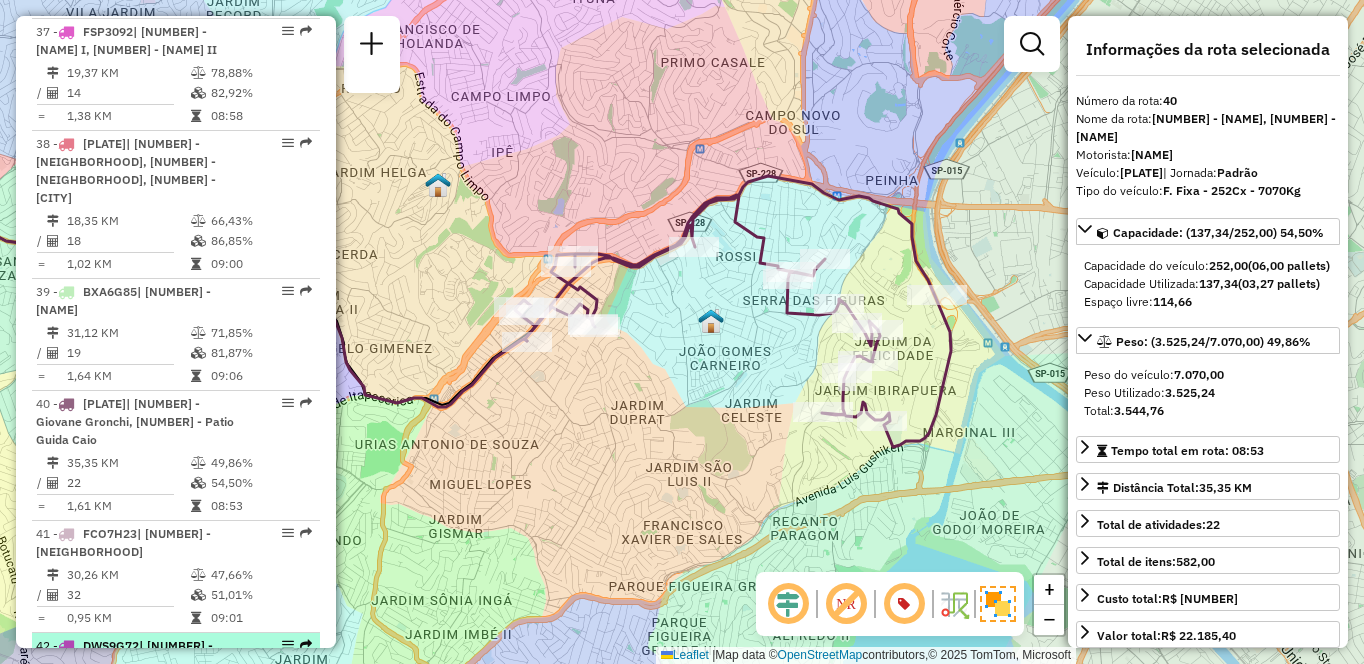 click on "32,27 KM" at bounding box center [128, 705] 